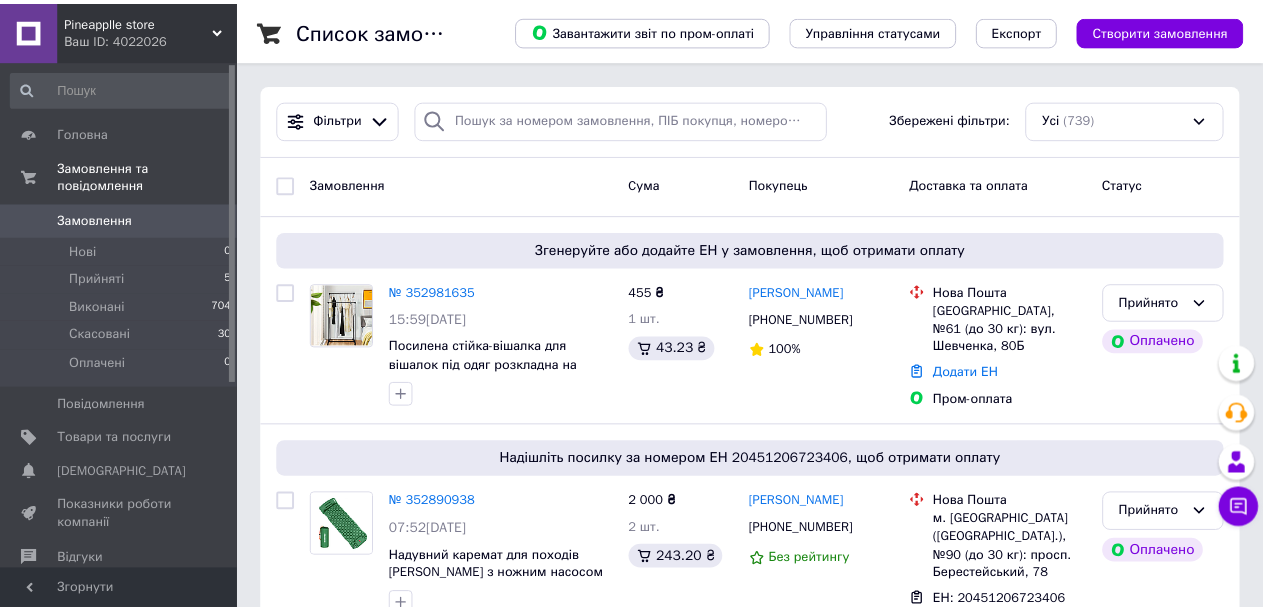 scroll, scrollTop: 0, scrollLeft: 0, axis: both 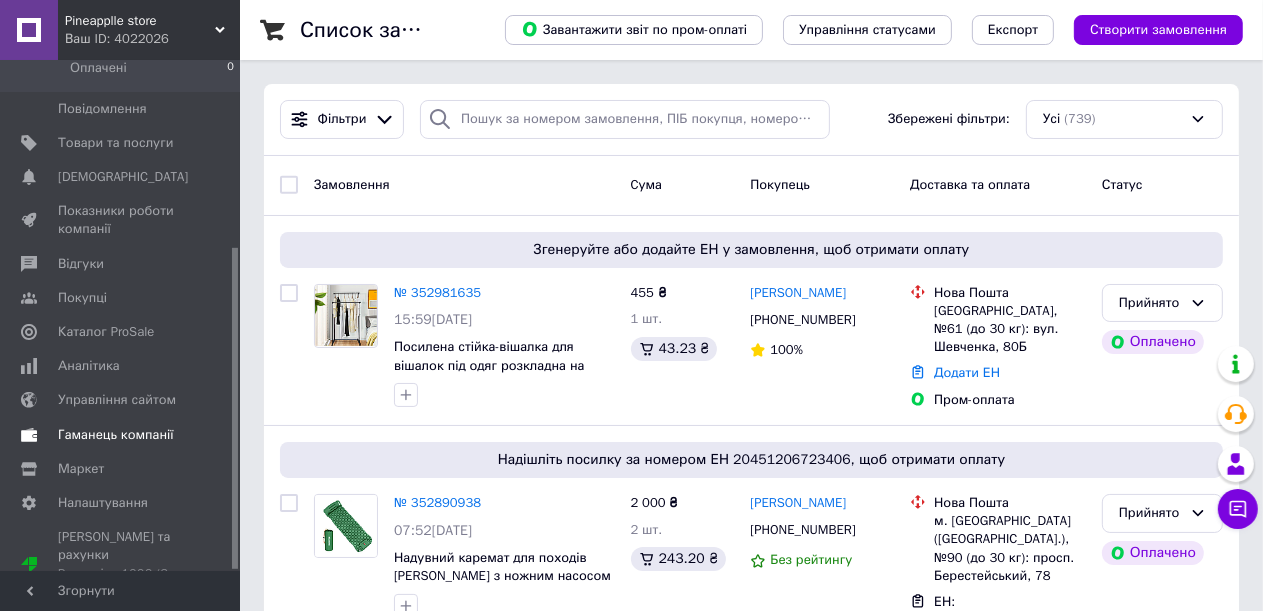 click on "Гаманець компанії" at bounding box center (116, 435) 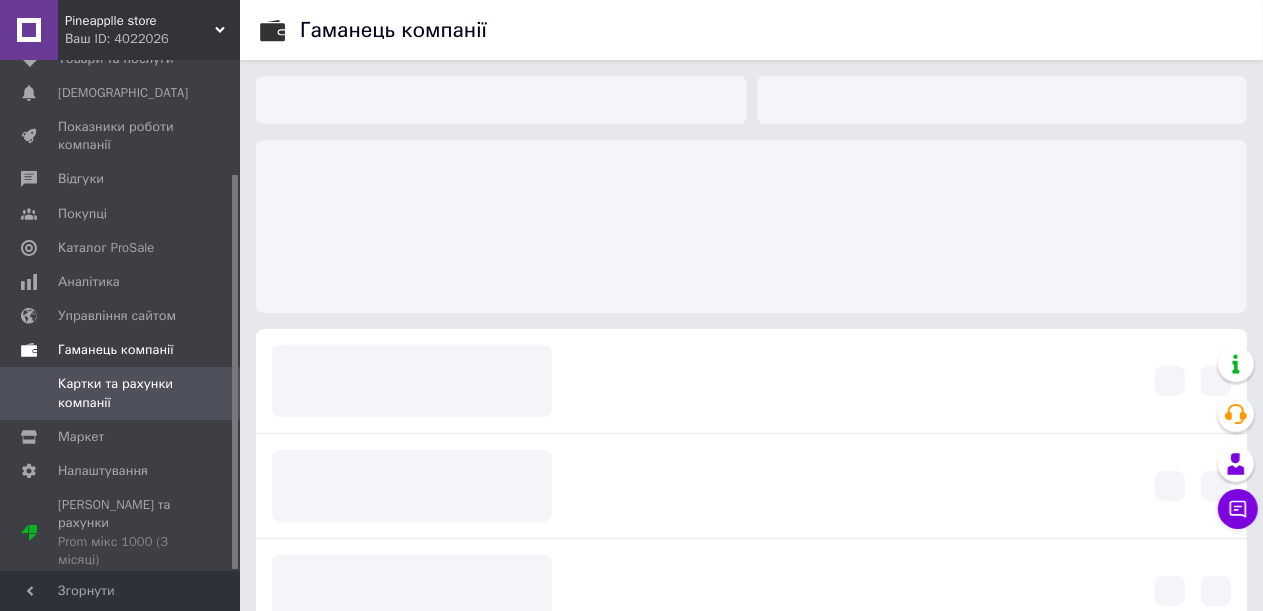 scroll, scrollTop: 148, scrollLeft: 0, axis: vertical 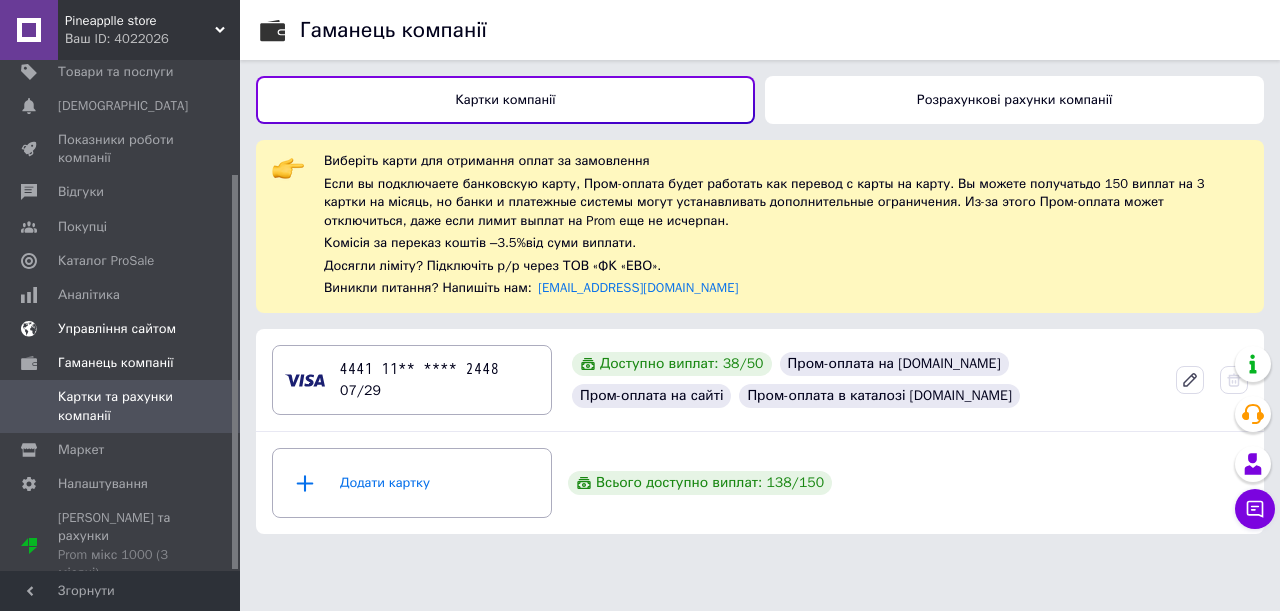 click on "Управління сайтом" at bounding box center [117, 329] 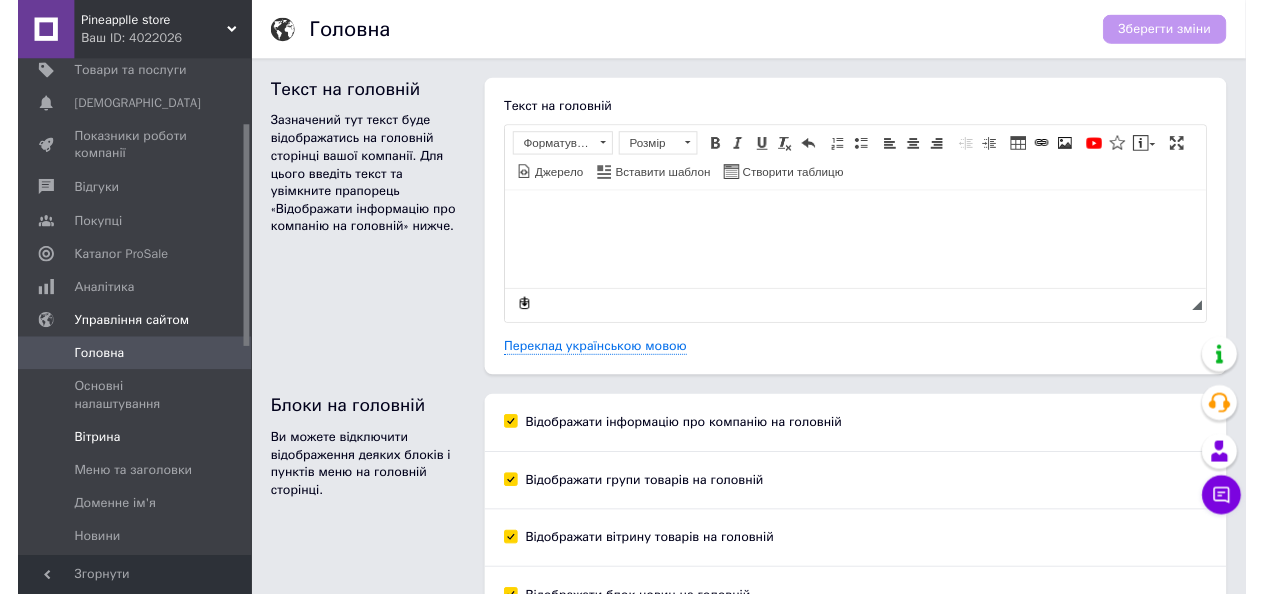 scroll, scrollTop: 0, scrollLeft: 0, axis: both 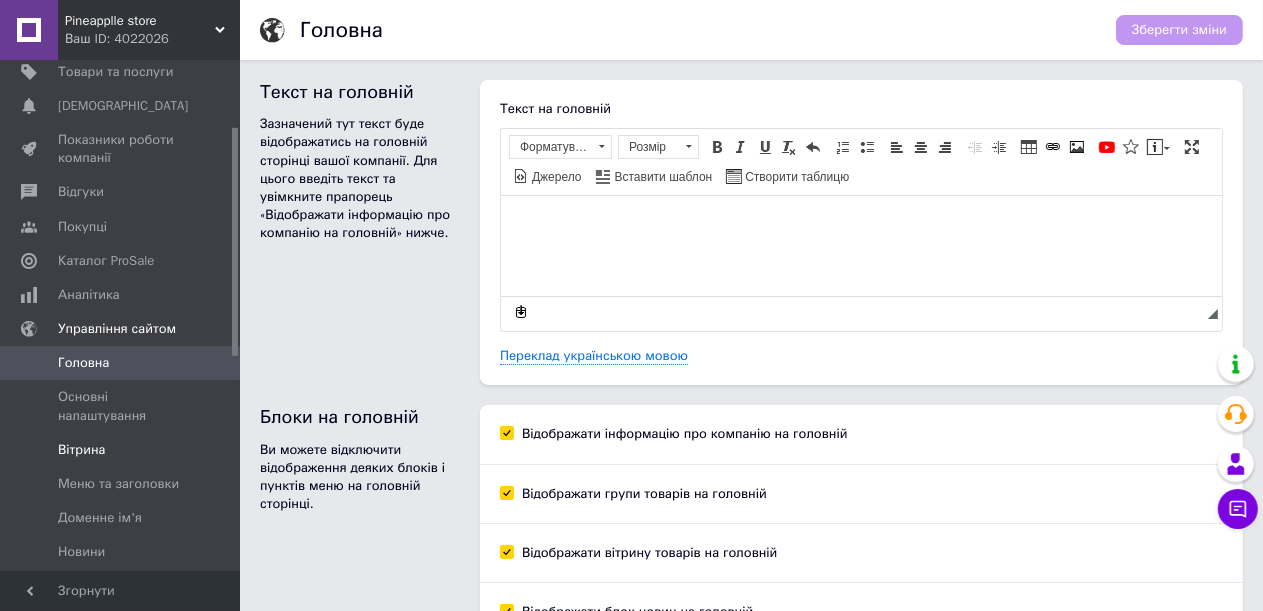 click on "Вітрина" at bounding box center [121, 450] 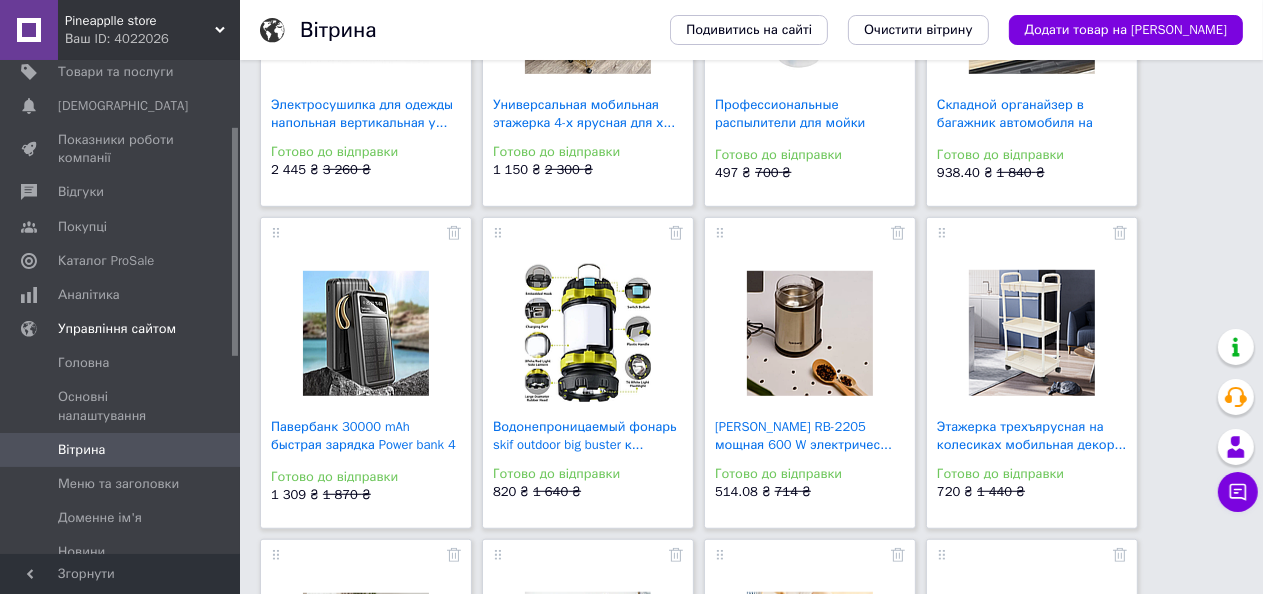 scroll, scrollTop: 1000, scrollLeft: 0, axis: vertical 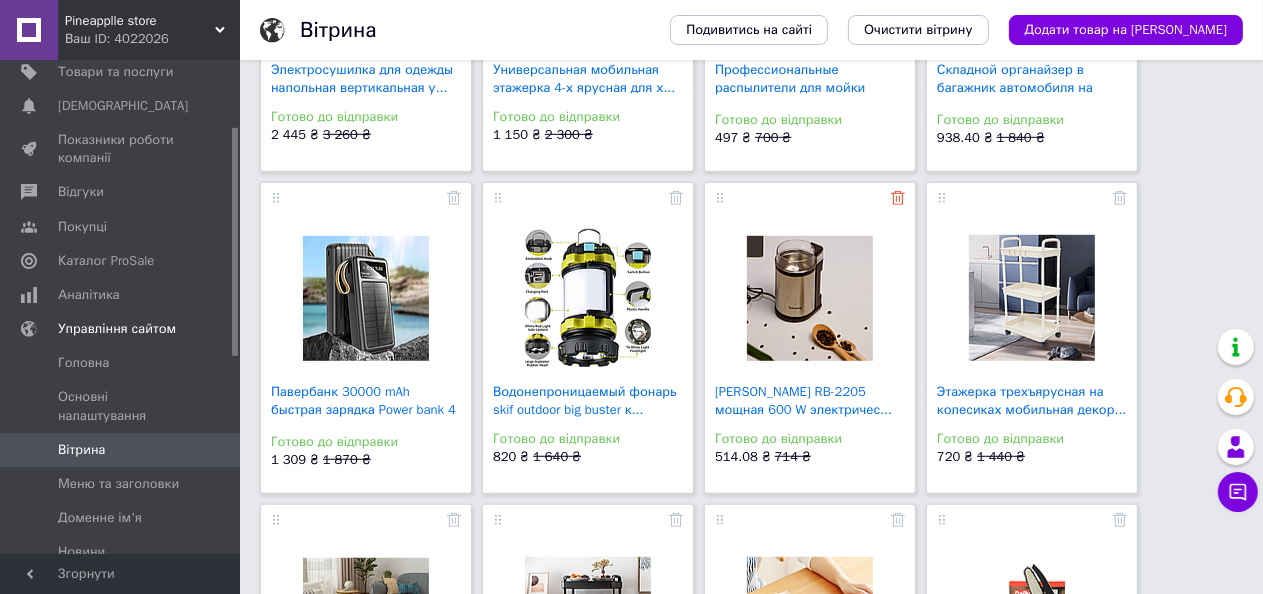 click 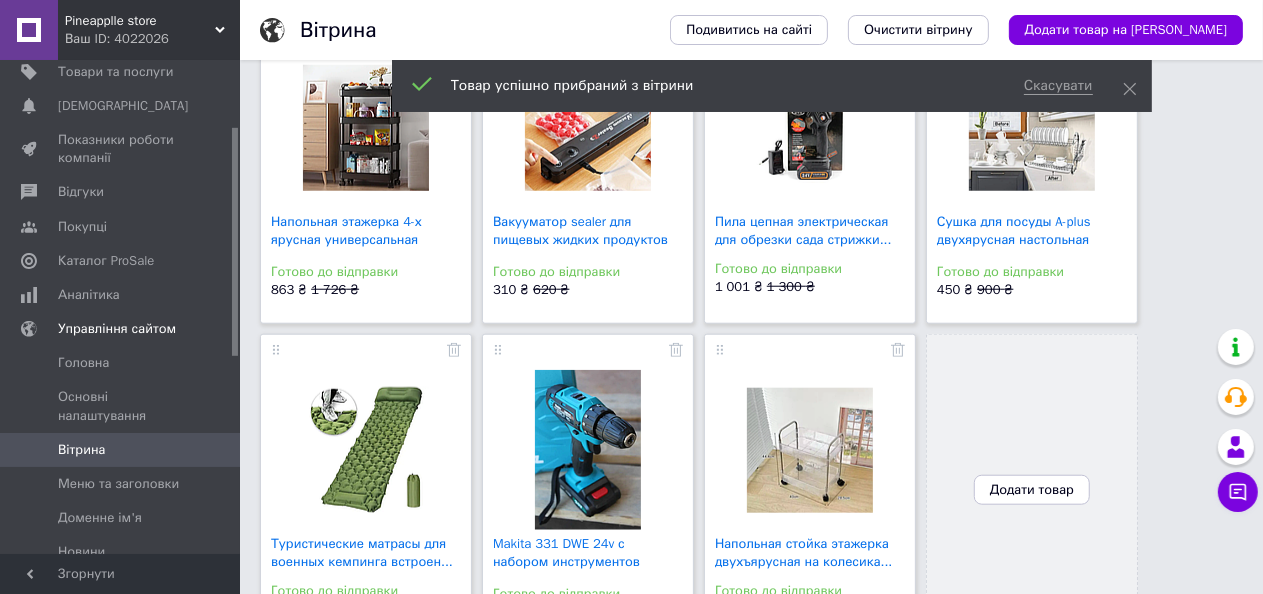 scroll, scrollTop: 1500, scrollLeft: 0, axis: vertical 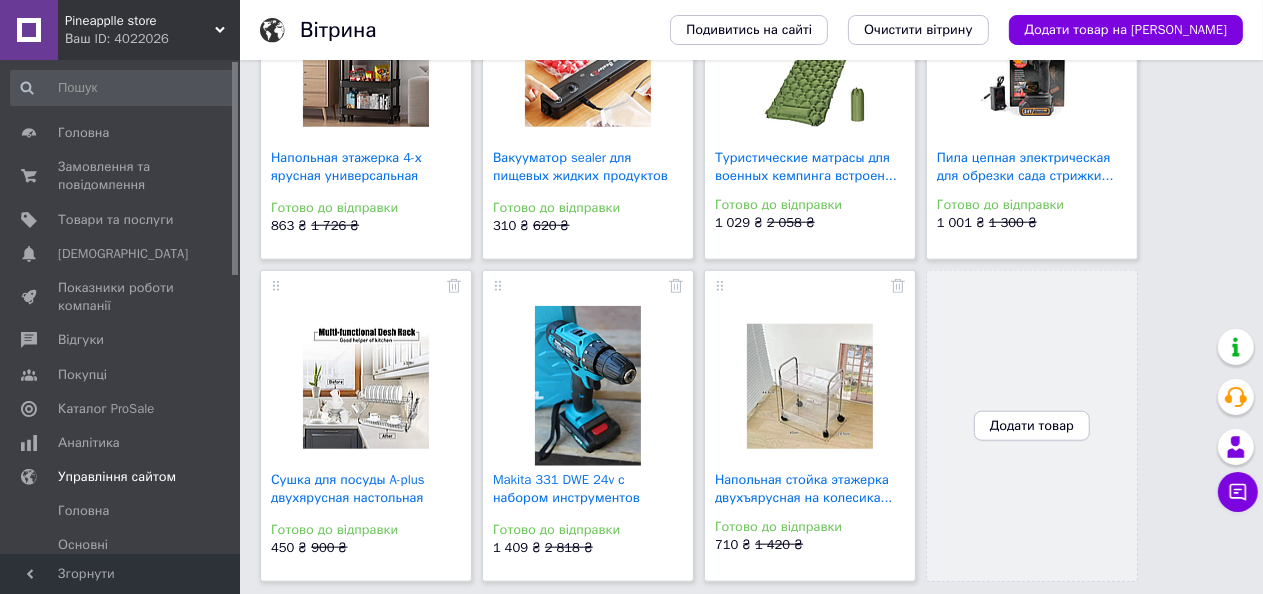 click on "Додати товар" at bounding box center [1032, 426] 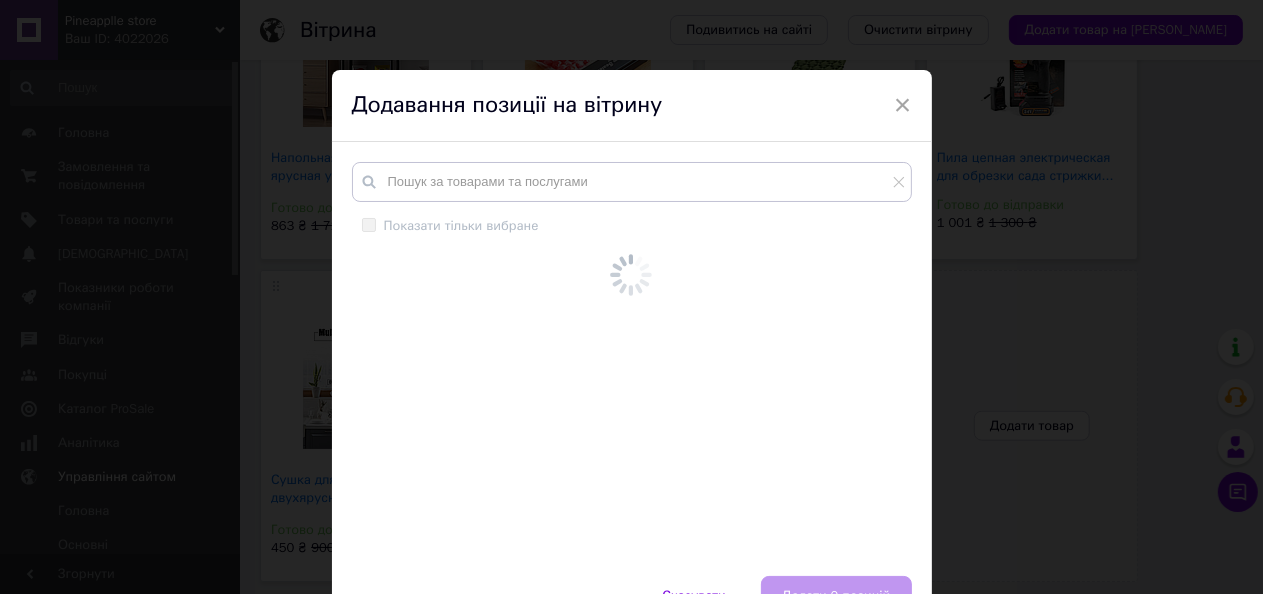 scroll, scrollTop: 1540, scrollLeft: 0, axis: vertical 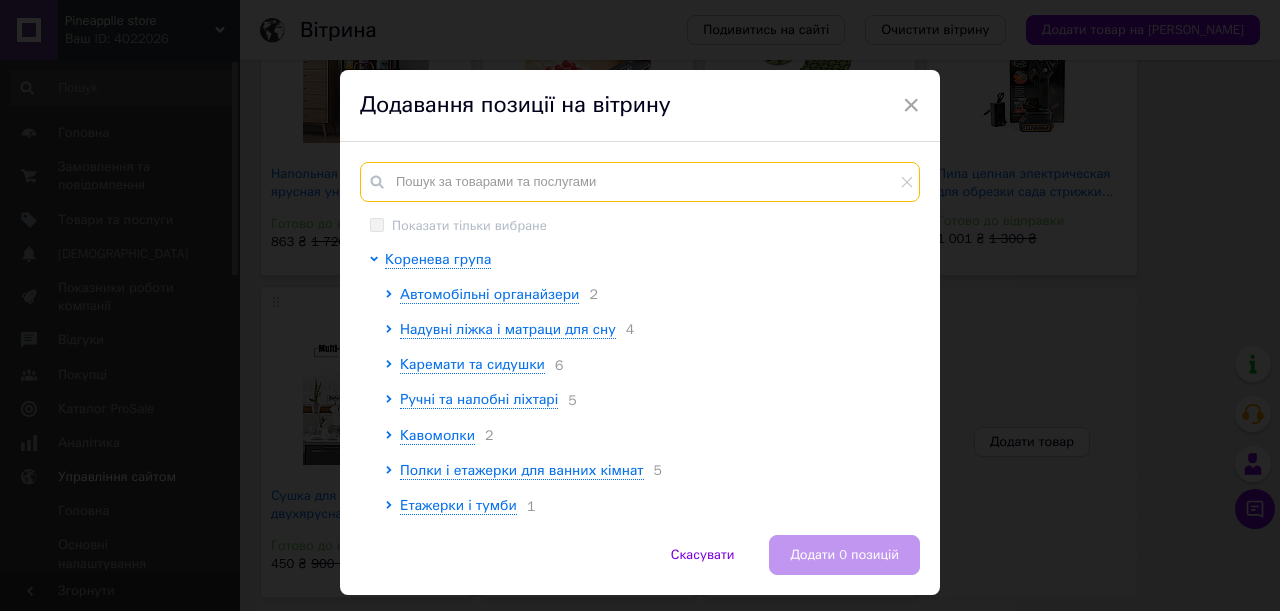 click at bounding box center (640, 182) 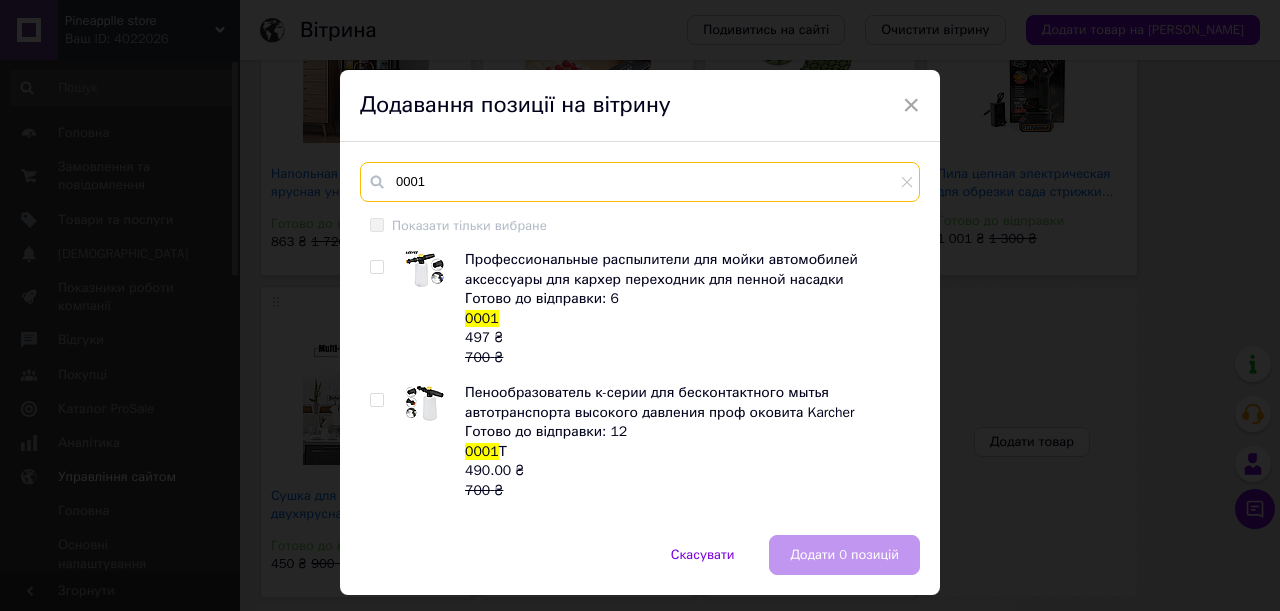 type on "0001" 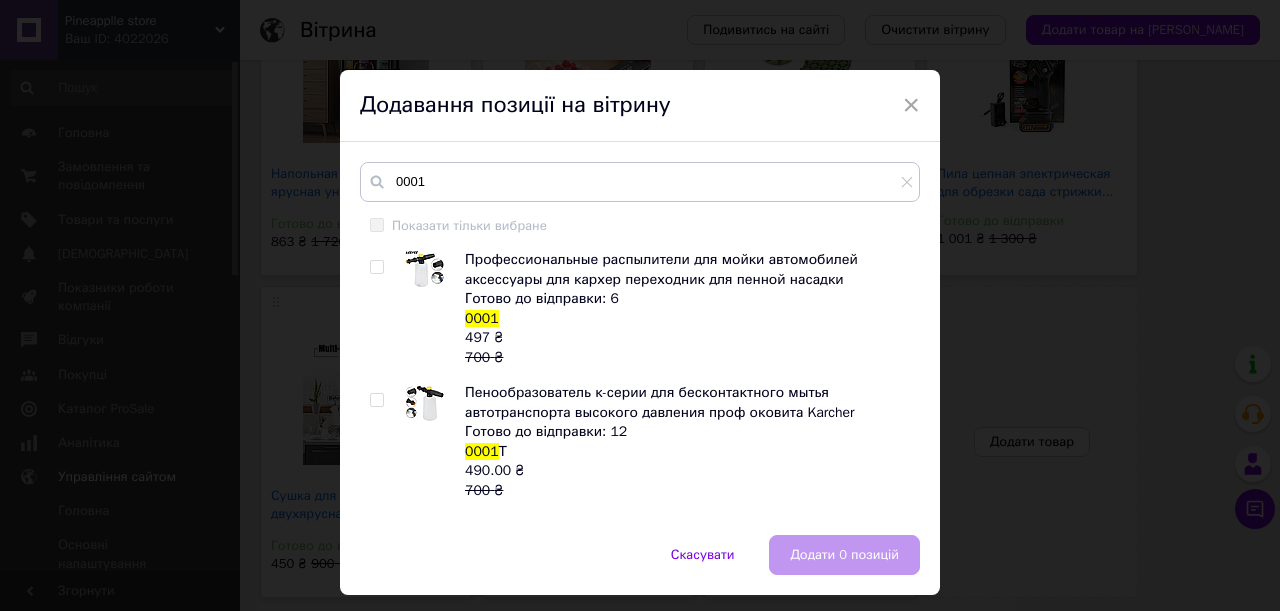 click at bounding box center (376, 267) 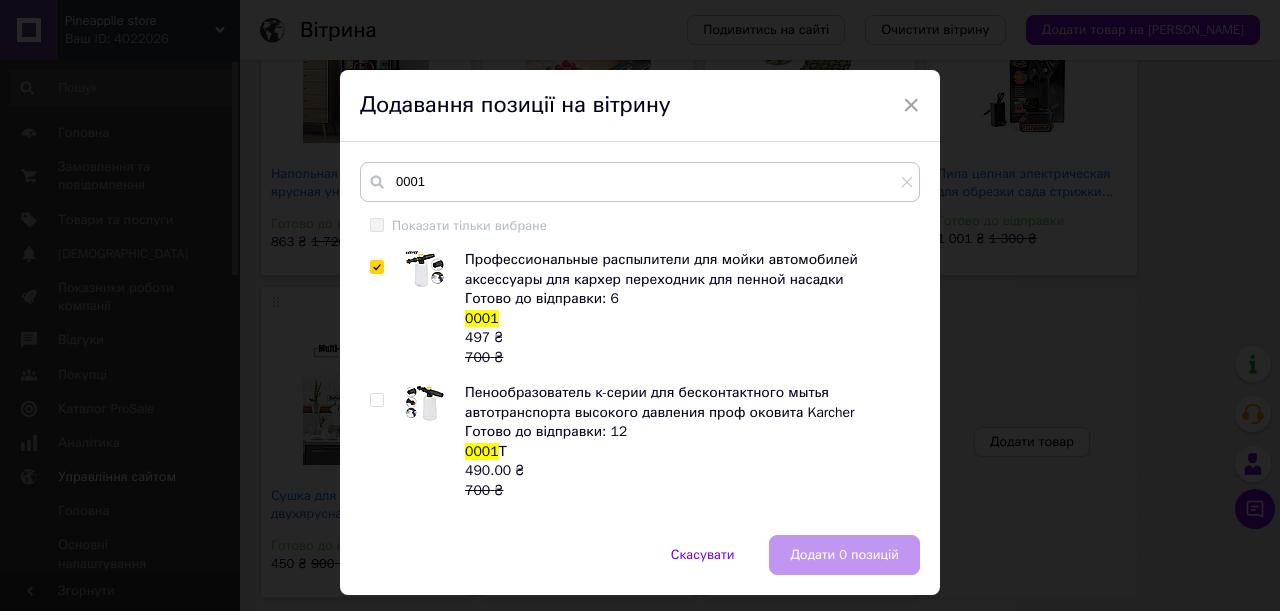 checkbox on "true" 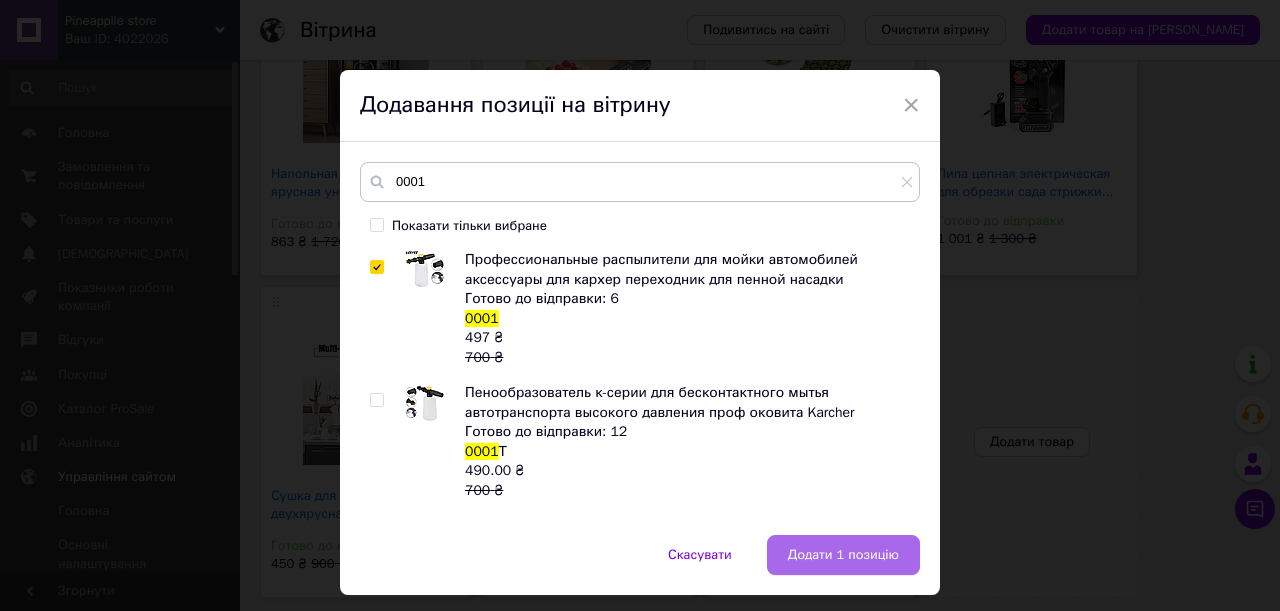 click on "Додати 1 позицію" at bounding box center [843, 555] 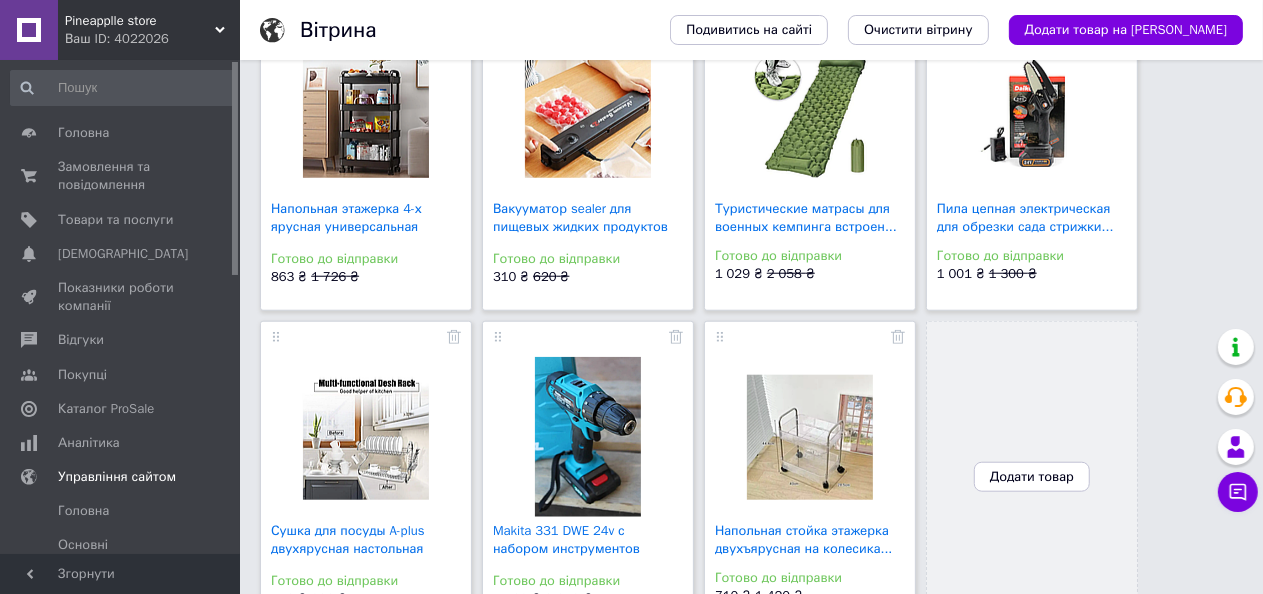 scroll, scrollTop: 1456, scrollLeft: 0, axis: vertical 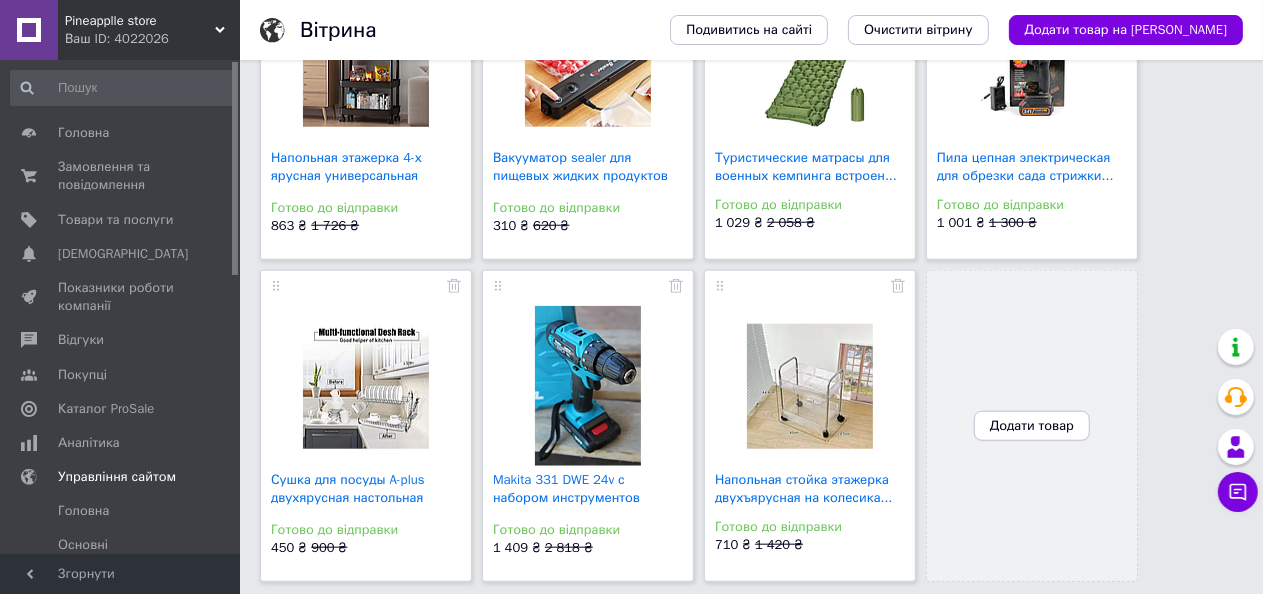 click on "Додати товар" at bounding box center [1032, 426] 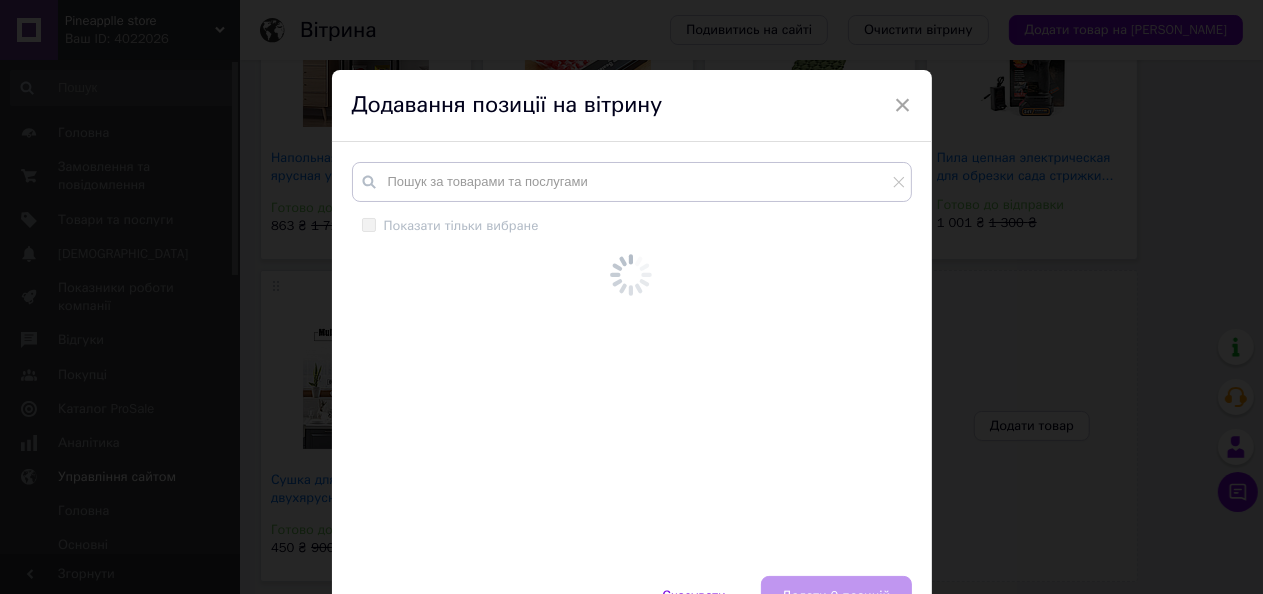 scroll, scrollTop: 1540, scrollLeft: 0, axis: vertical 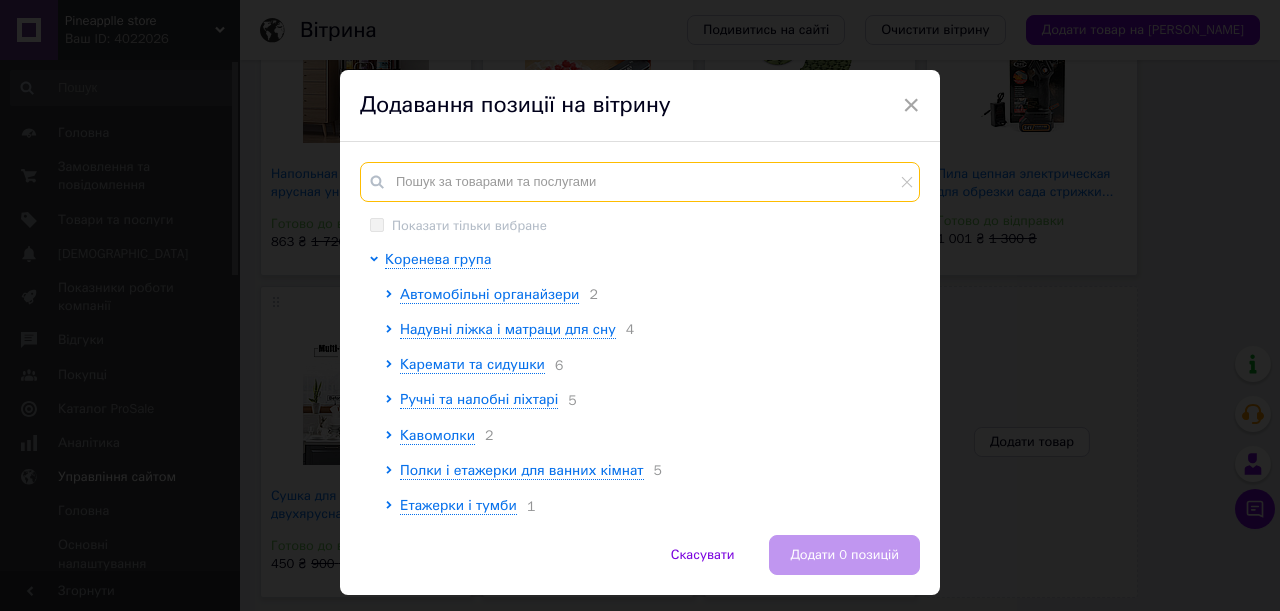 click at bounding box center [640, 182] 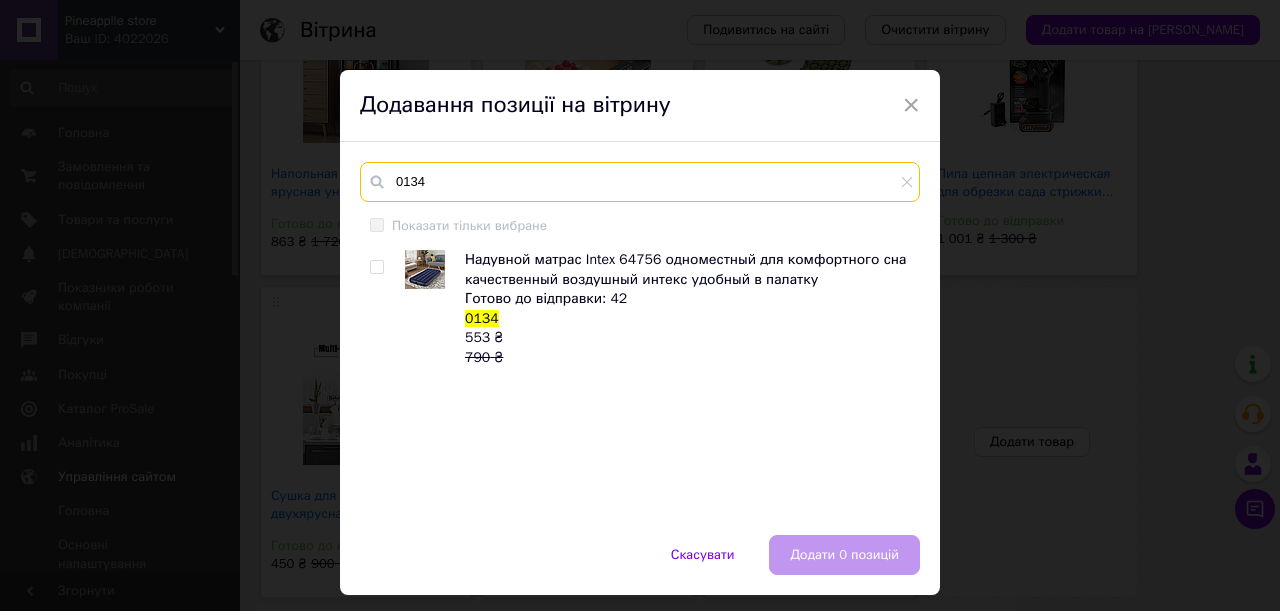 type on "0134" 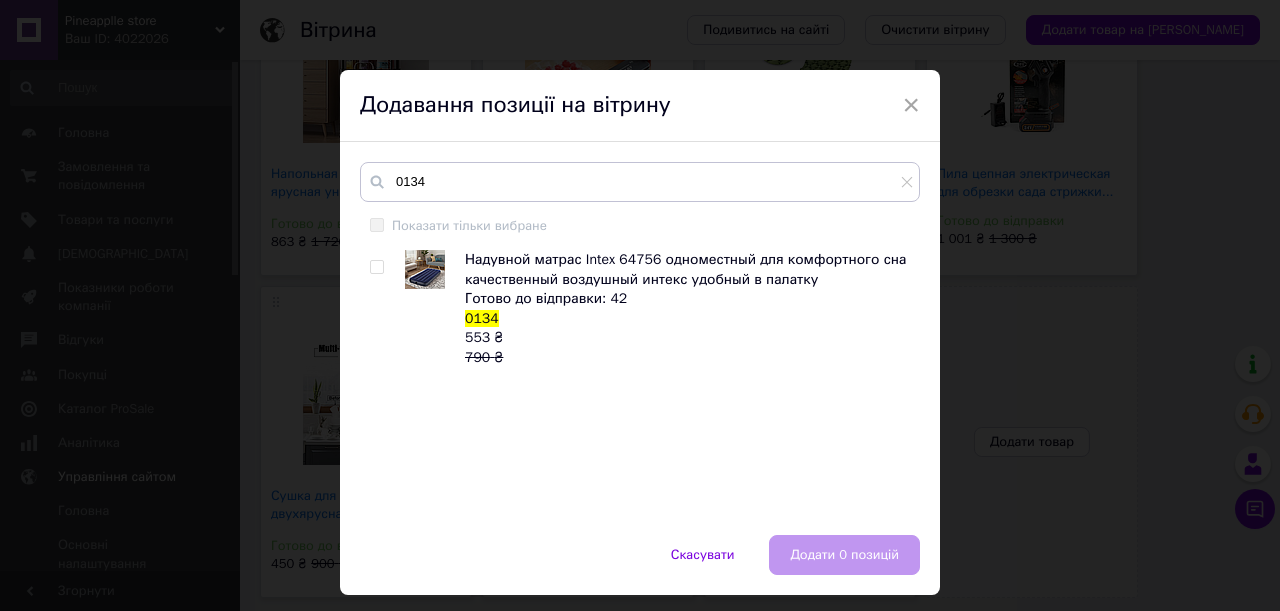 click at bounding box center [376, 267] 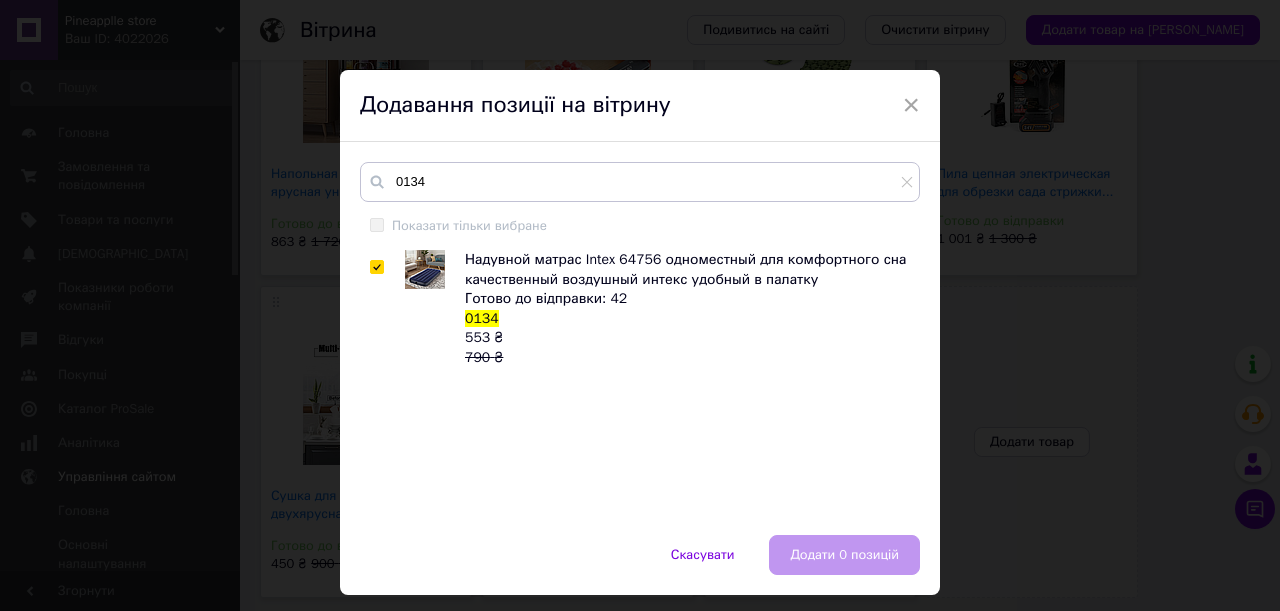checkbox on "true" 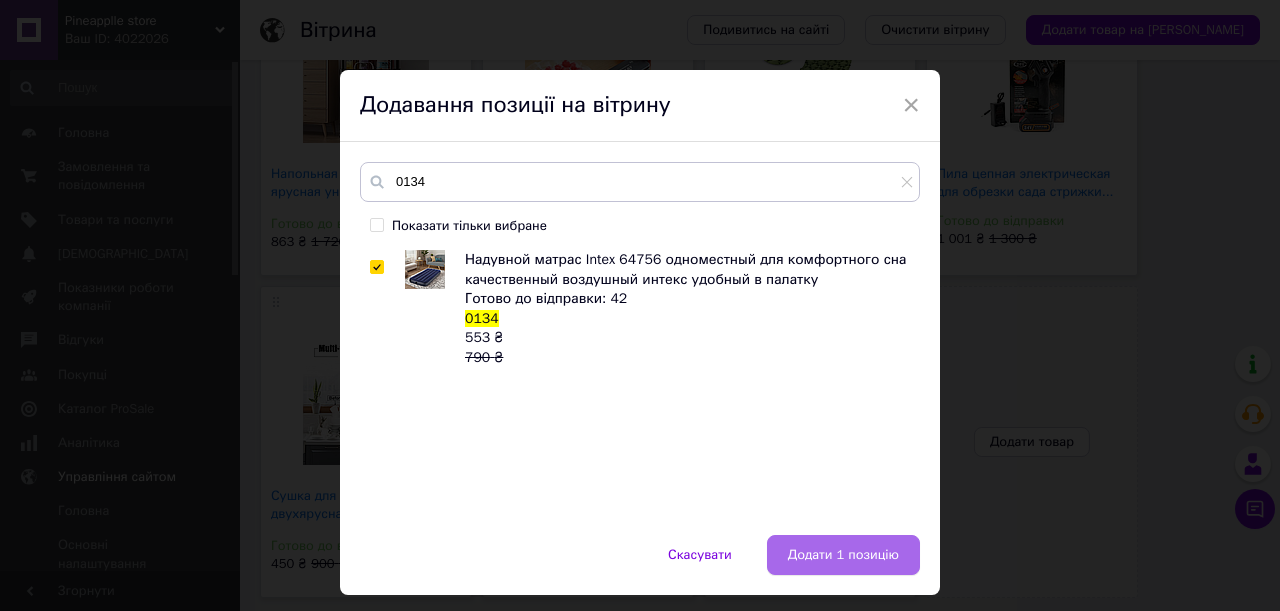 click on "Додати 1 позицію" at bounding box center (843, 555) 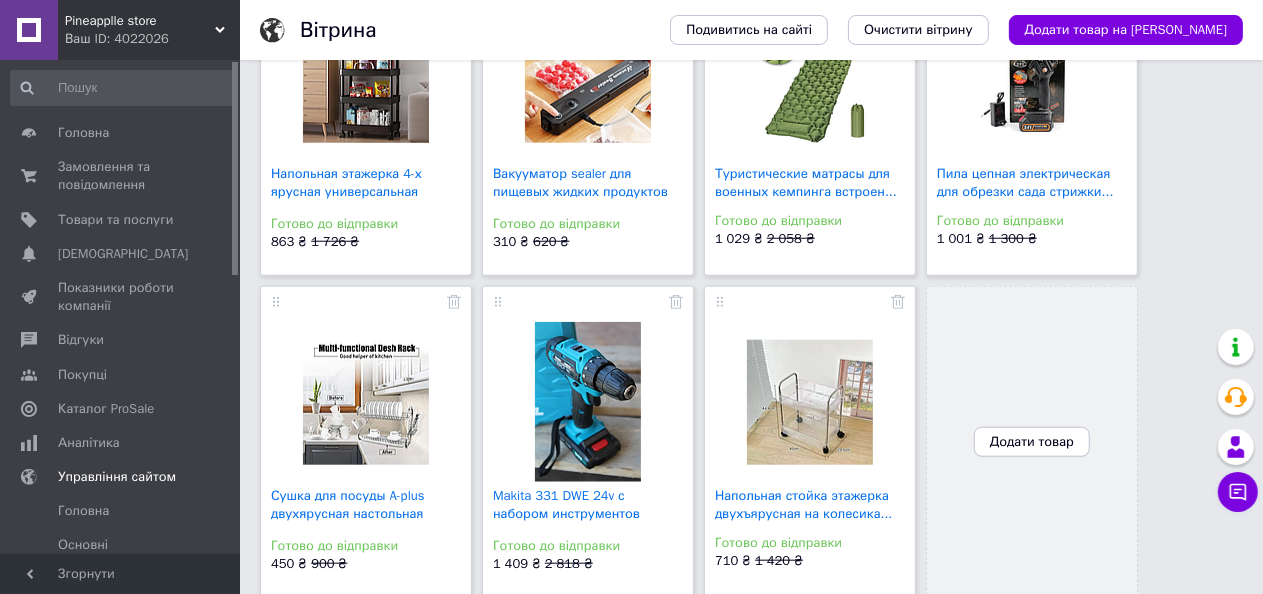 click on "Додати товар" at bounding box center (1032, 442) 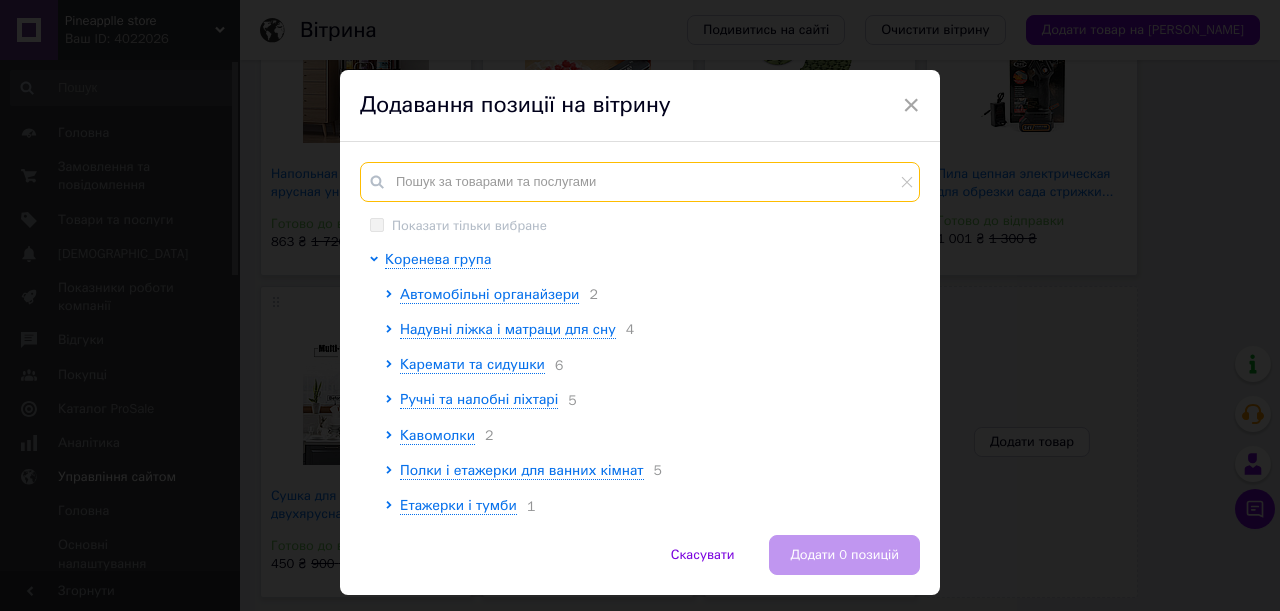 click at bounding box center [640, 182] 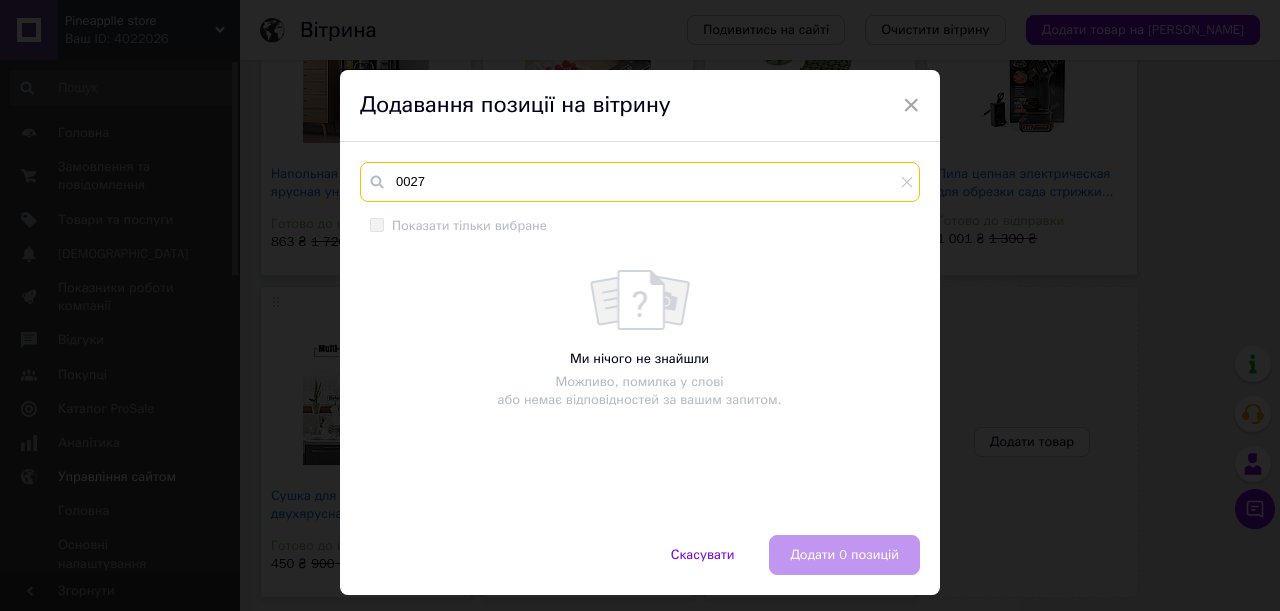 type on "0027" 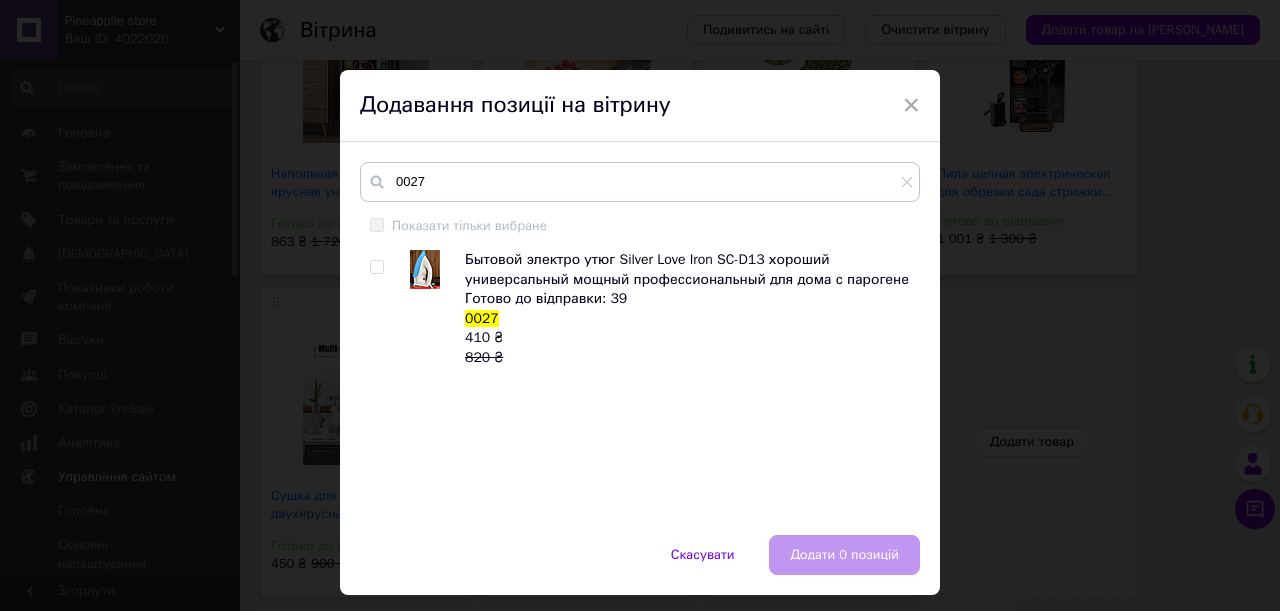 click at bounding box center (377, 267) 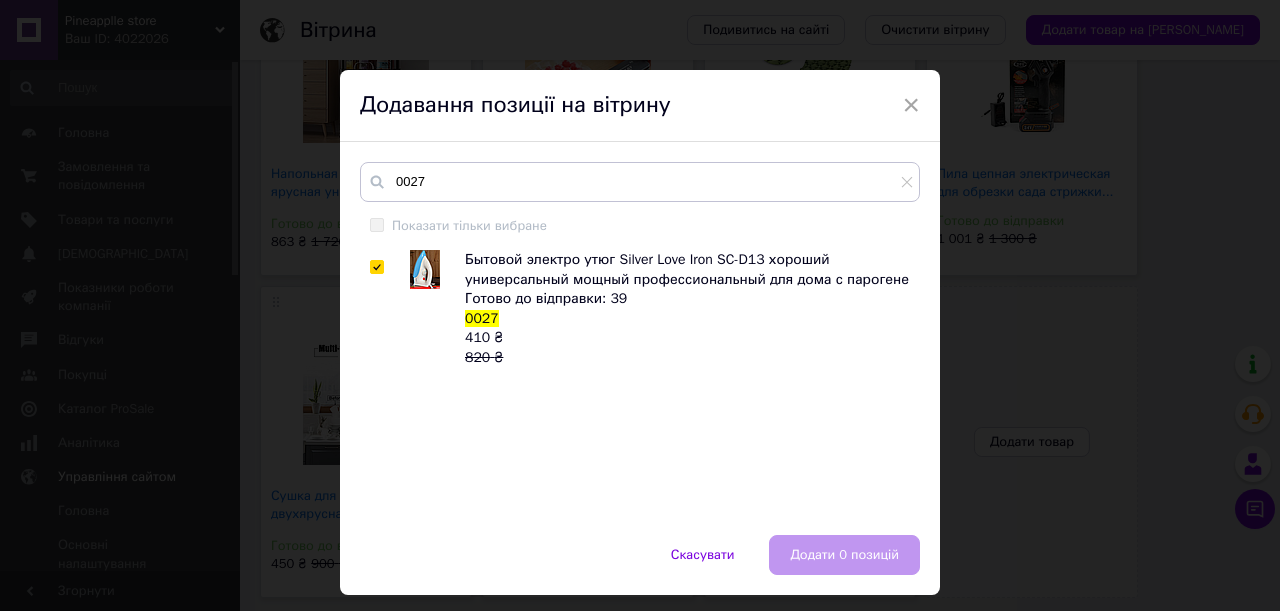 checkbox on "true" 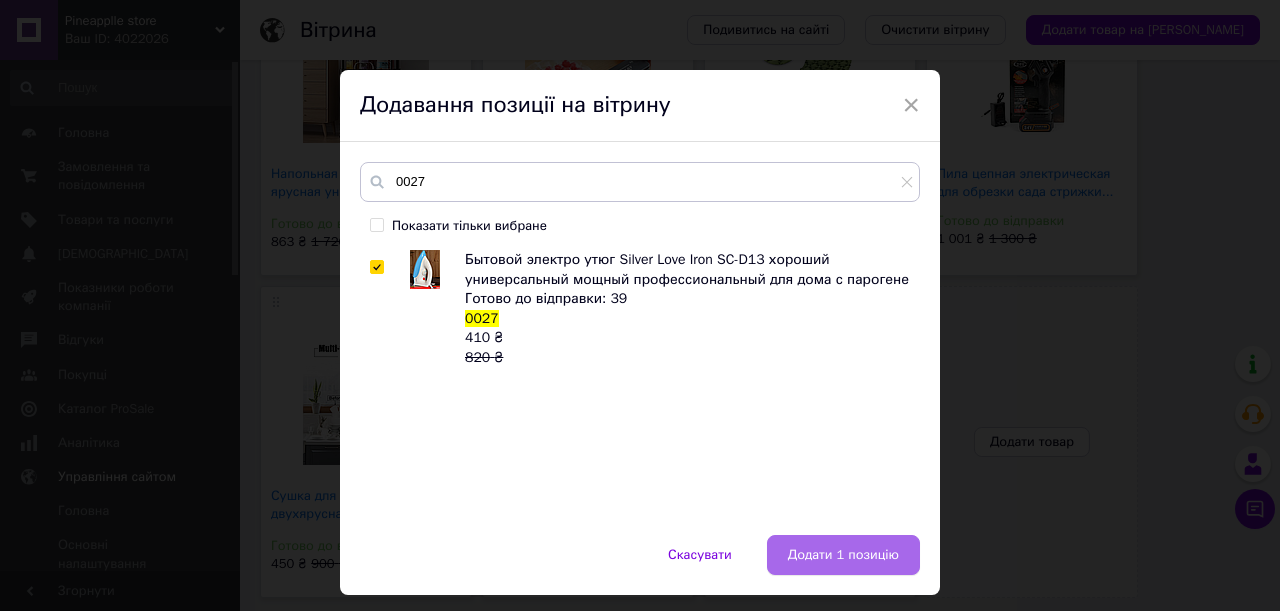 click on "Додати 1 позицію" at bounding box center (843, 555) 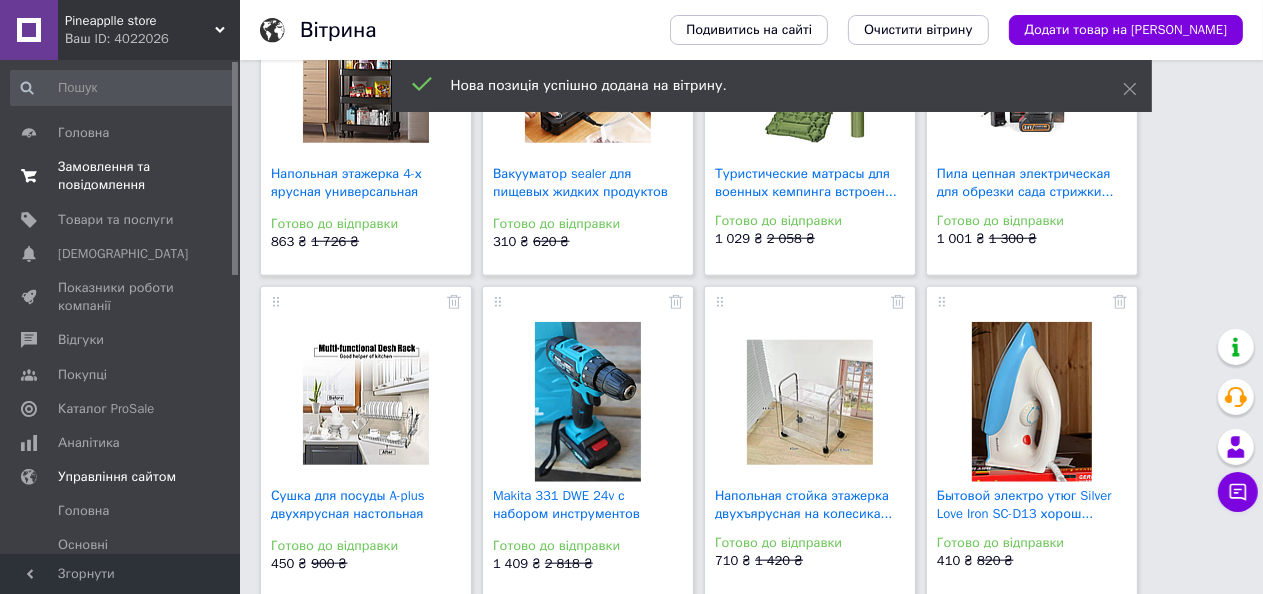click on "Замовлення та повідомлення" at bounding box center (121, 176) 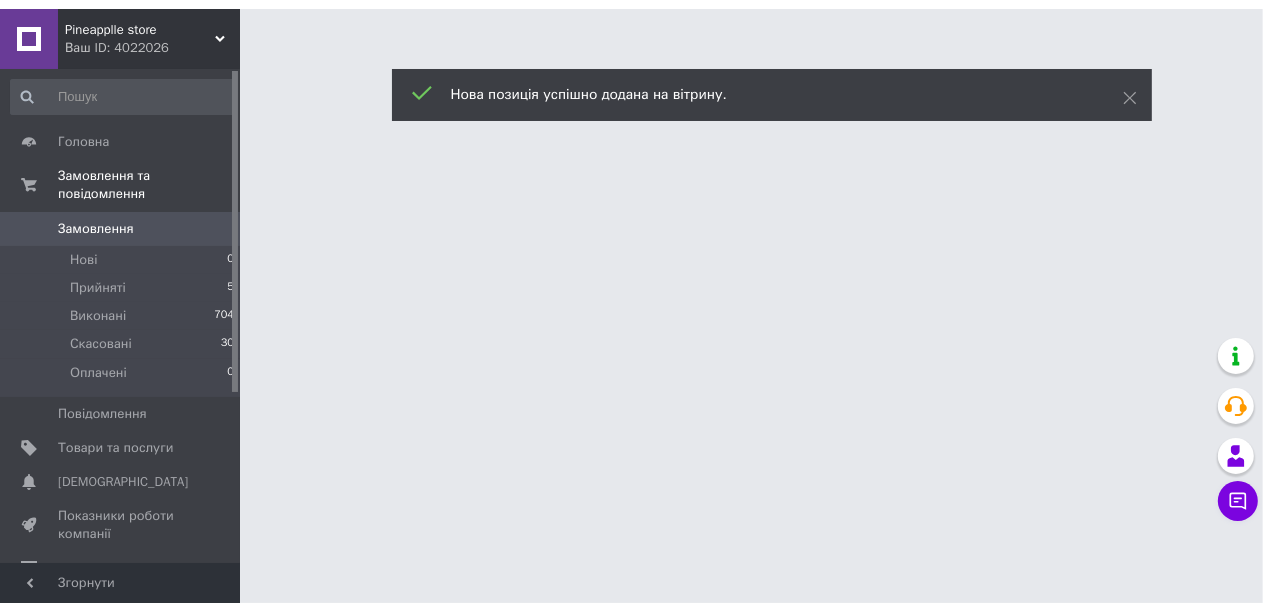 scroll, scrollTop: 0, scrollLeft: 0, axis: both 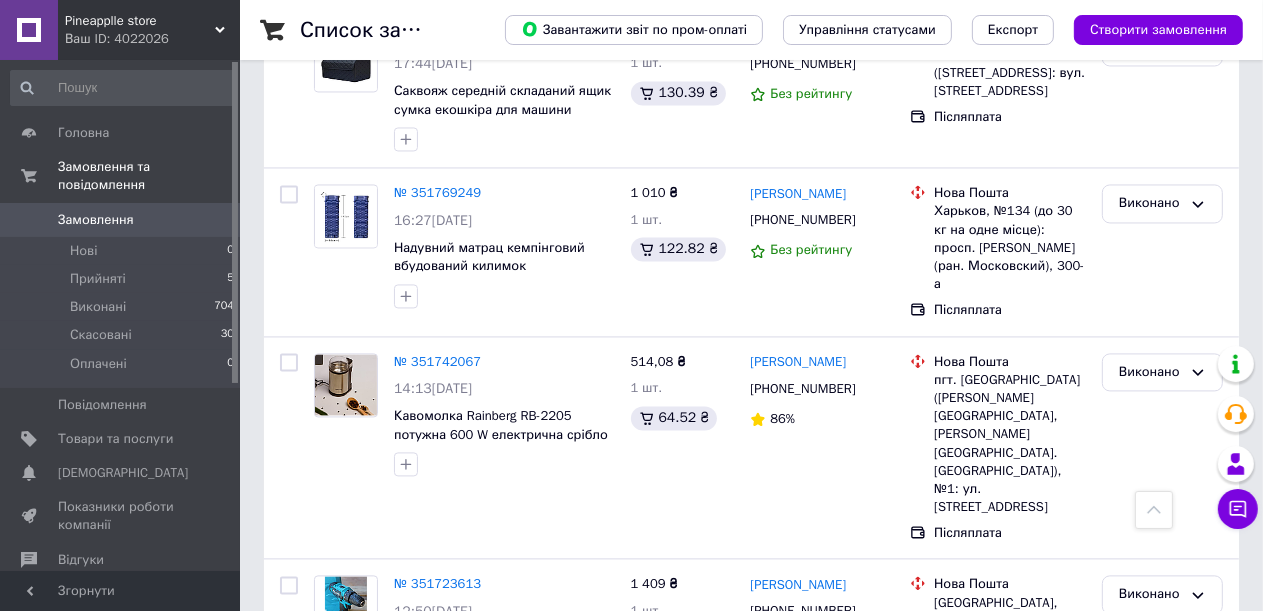 click on "по 20 позицій" at bounding box center (687, 976) 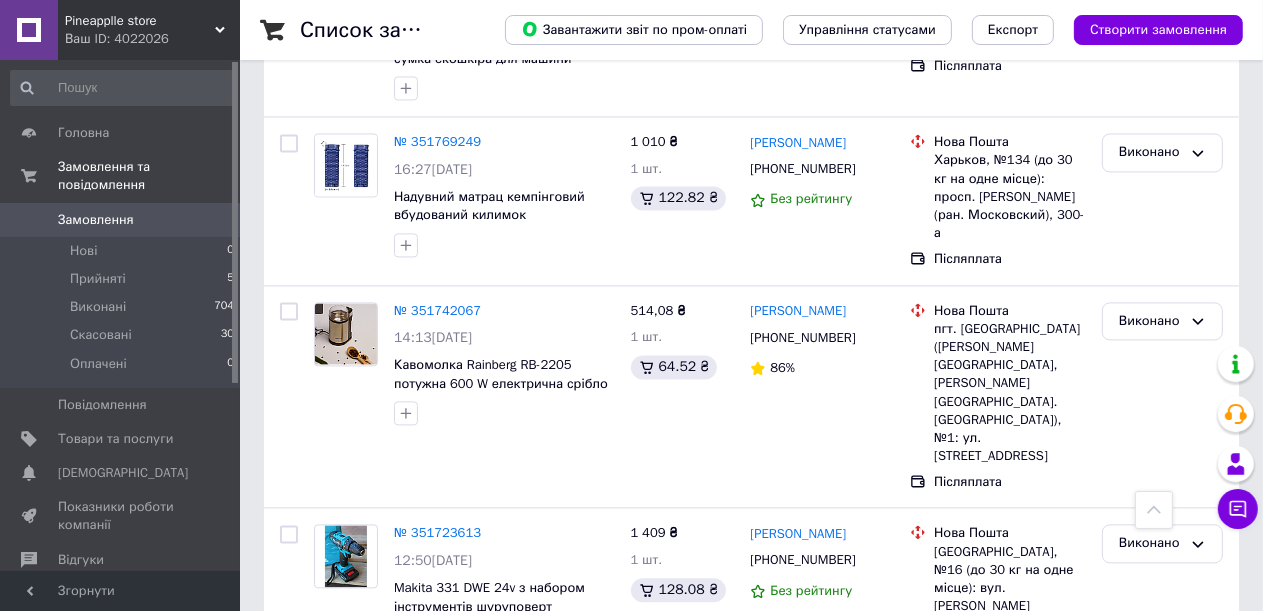 scroll, scrollTop: 3408, scrollLeft: 0, axis: vertical 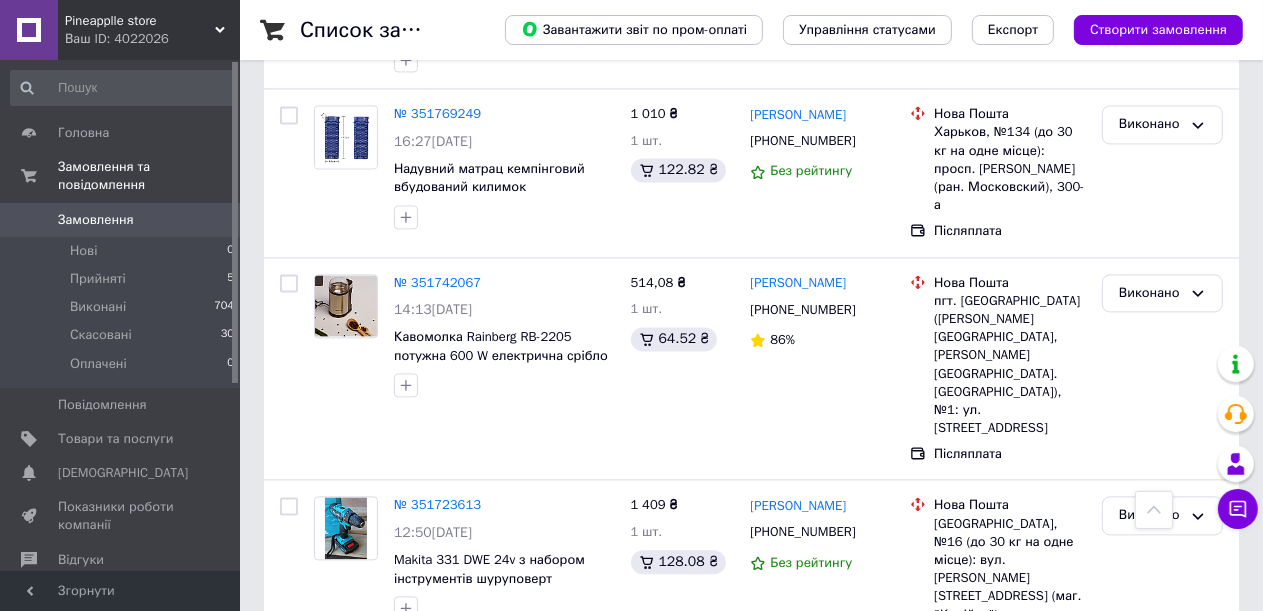 click on "по 100 позицій" at bounding box center (687, 998) 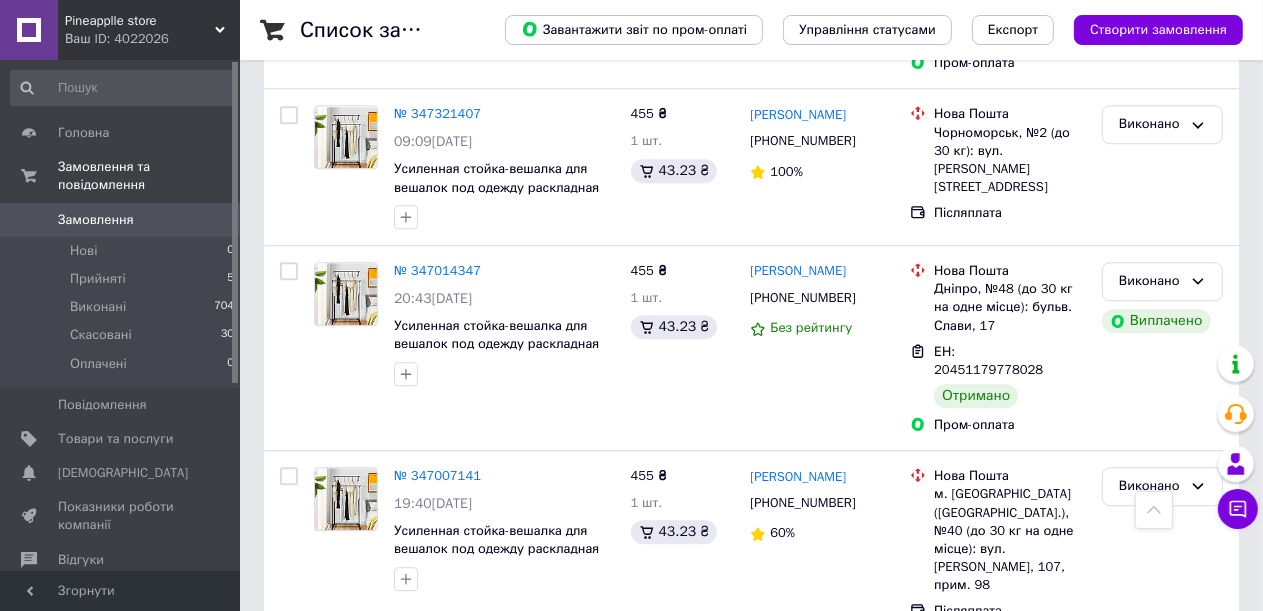 scroll, scrollTop: 10552, scrollLeft: 0, axis: vertical 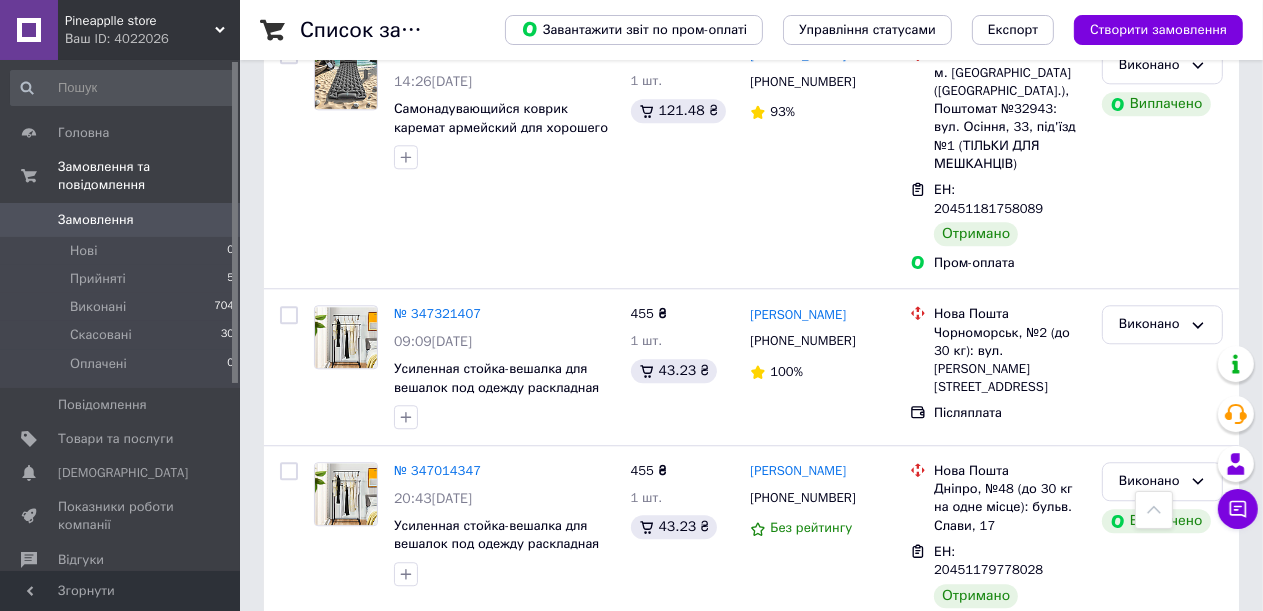 click on "2 товара у замовленні" at bounding box center (464, 1153) 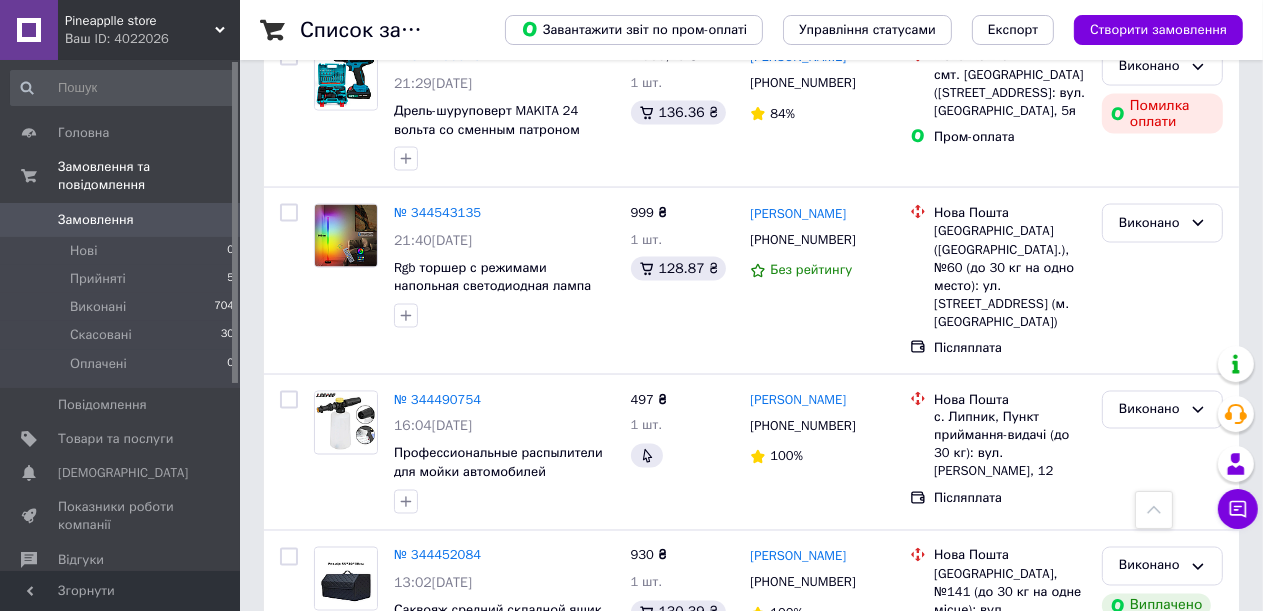 scroll, scrollTop: 15552, scrollLeft: 0, axis: vertical 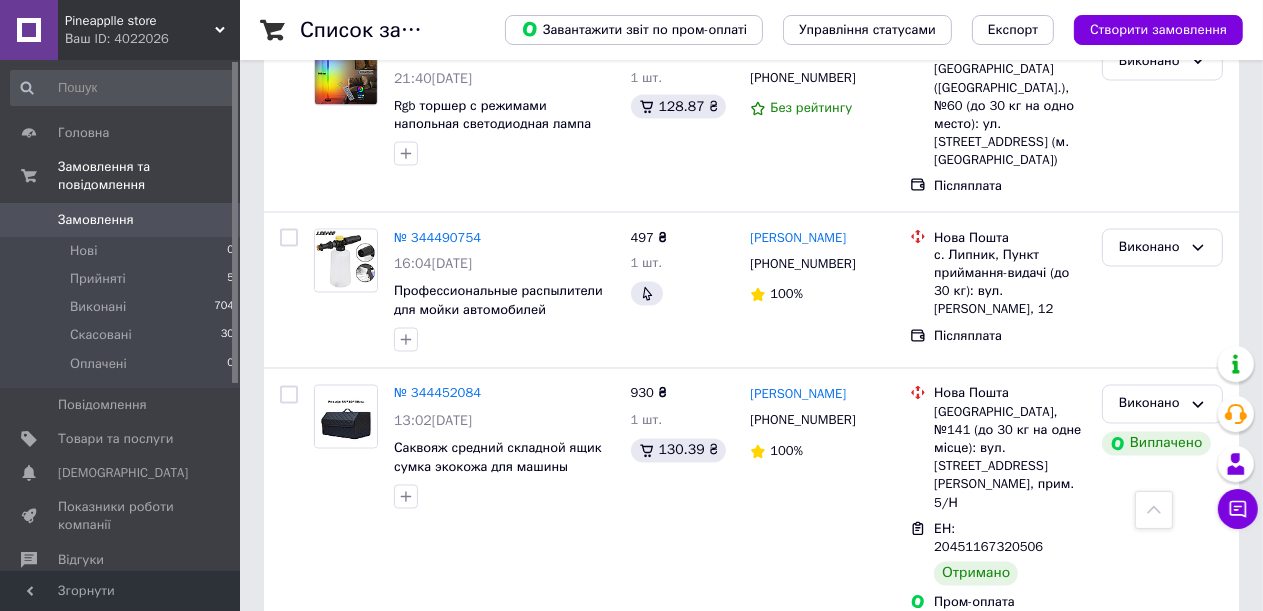 click on "4 товара у замовленні" at bounding box center [464, 1456] 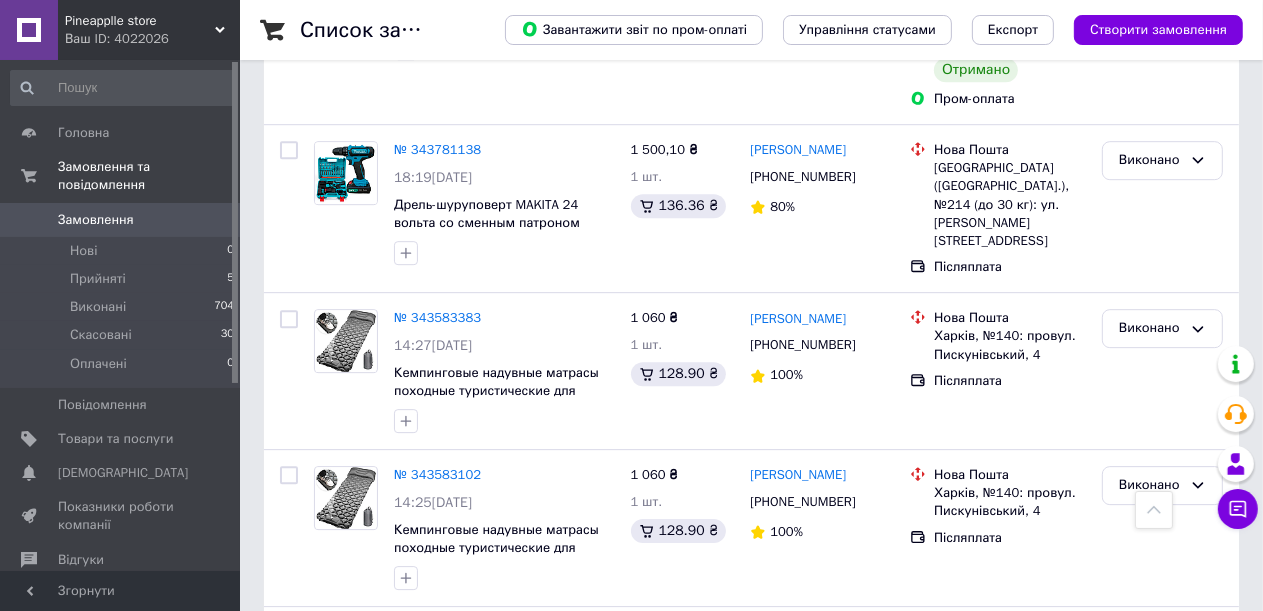 scroll, scrollTop: 17664, scrollLeft: 0, axis: vertical 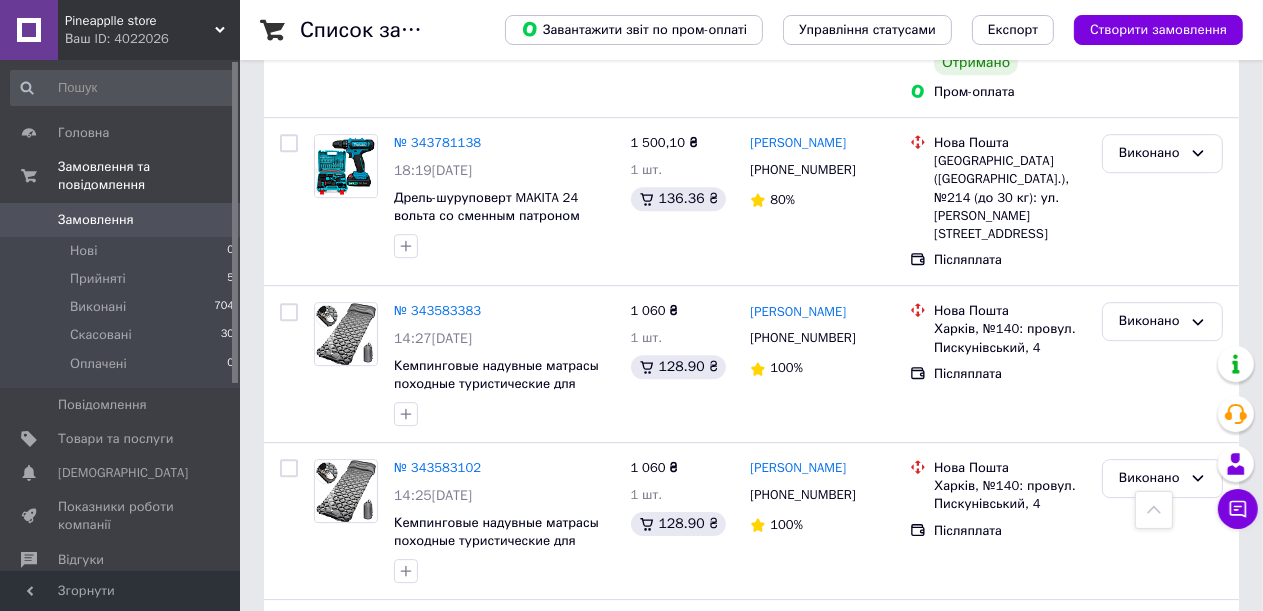 click on "2" at bounding box center (327, 1994) 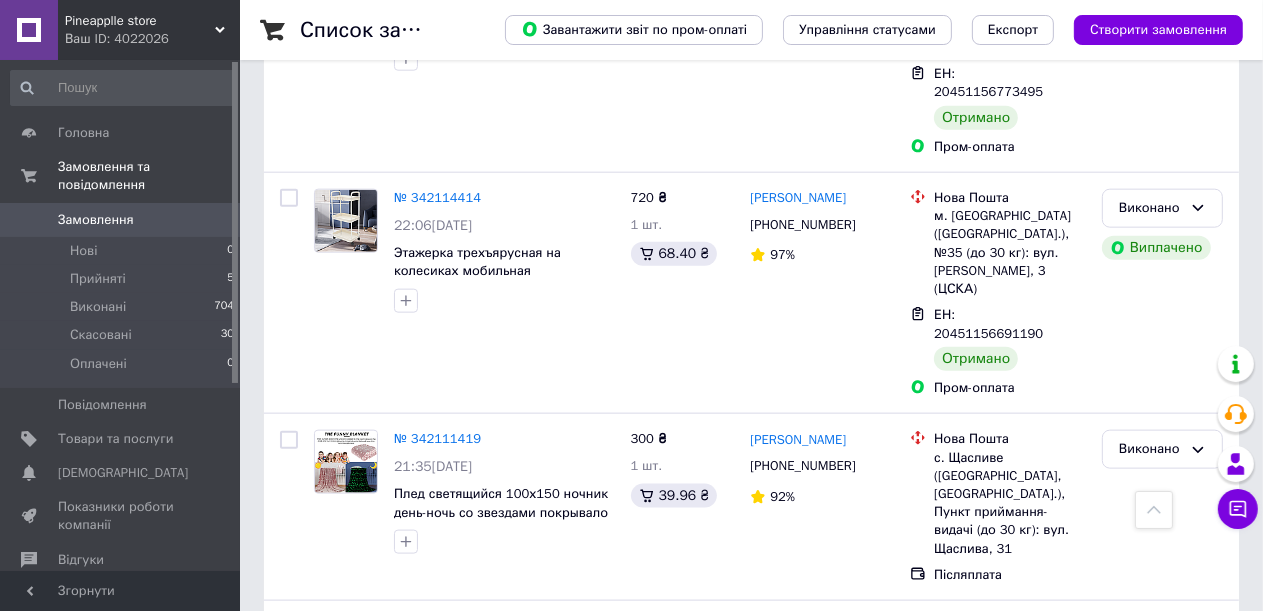 scroll, scrollTop: 2100, scrollLeft: 0, axis: vertical 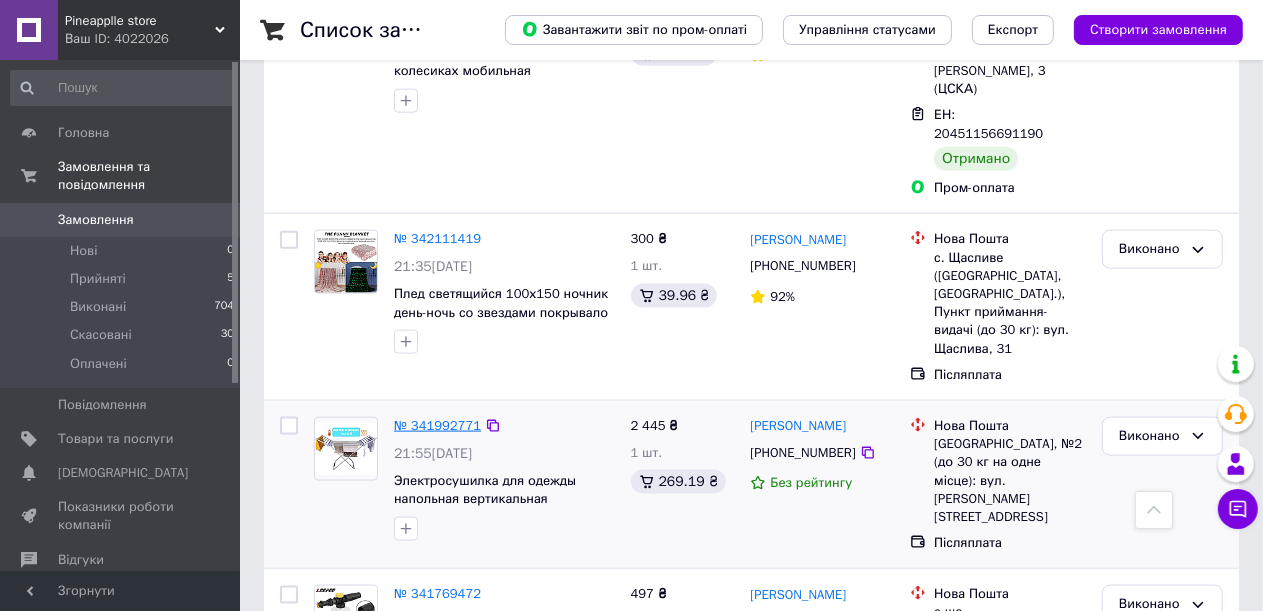 click on "№ 341992771" at bounding box center [437, 425] 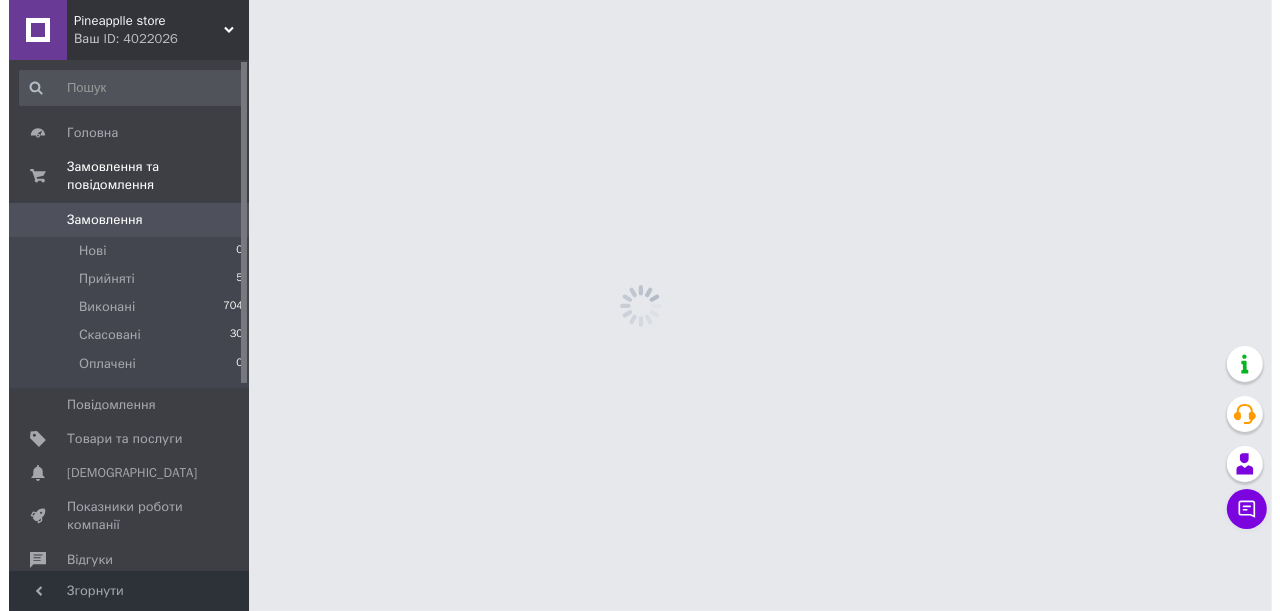 scroll, scrollTop: 0, scrollLeft: 0, axis: both 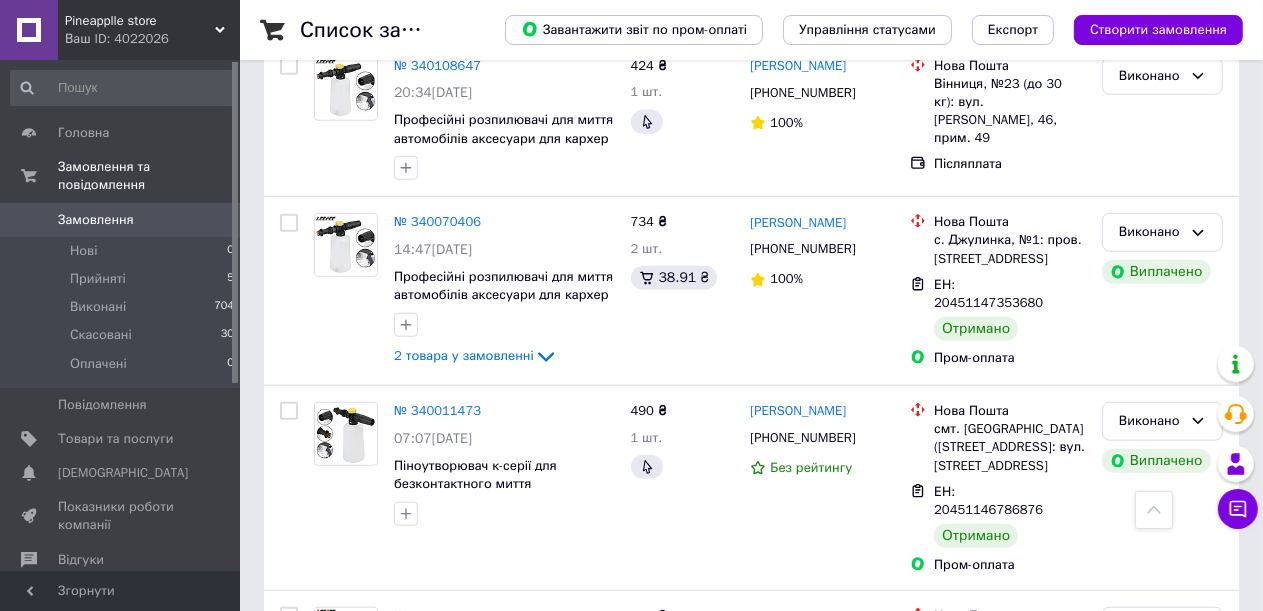 click on "№ 339863448" at bounding box center (437, 772) 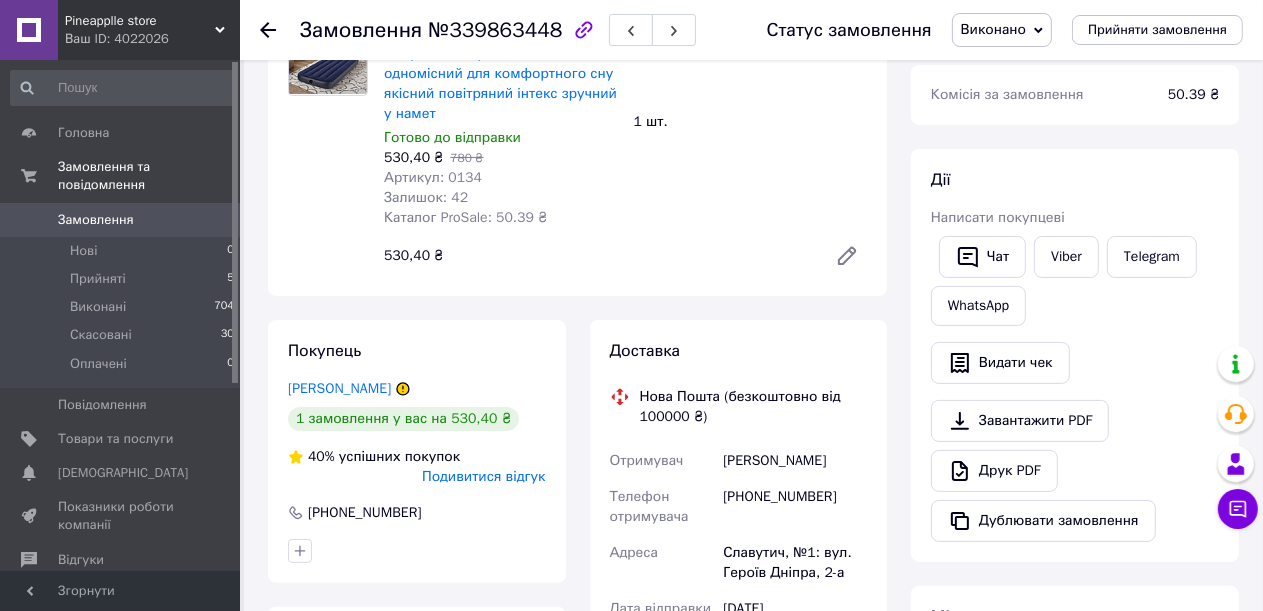 scroll, scrollTop: 0, scrollLeft: 0, axis: both 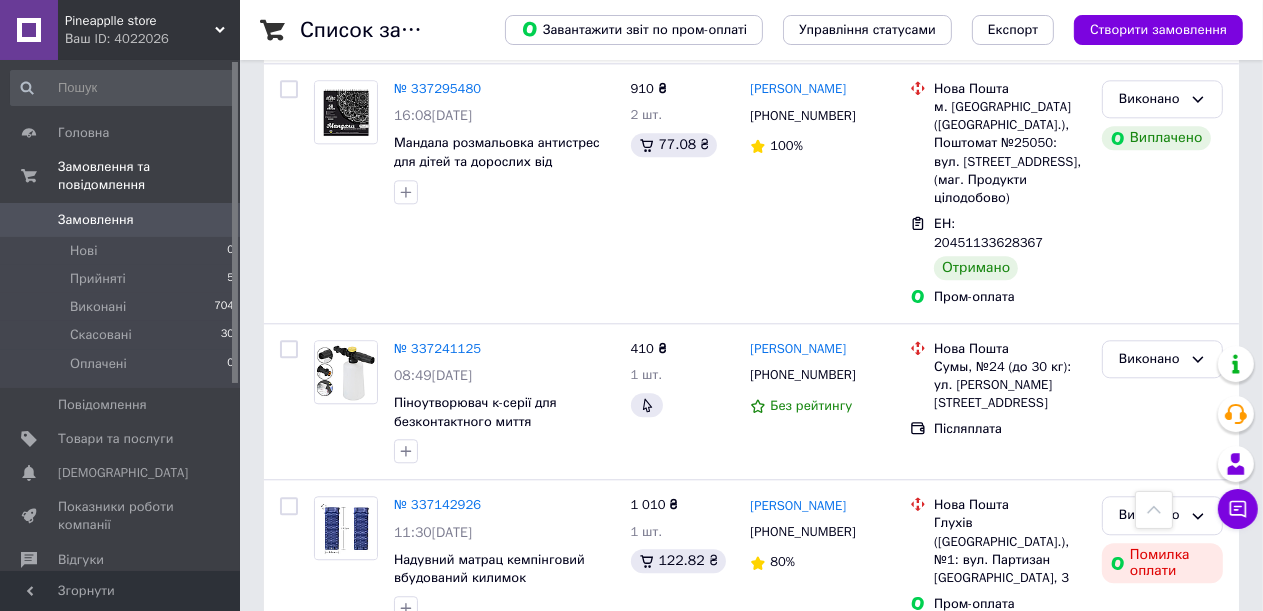 click on "3" at bounding box center [494, 1718] 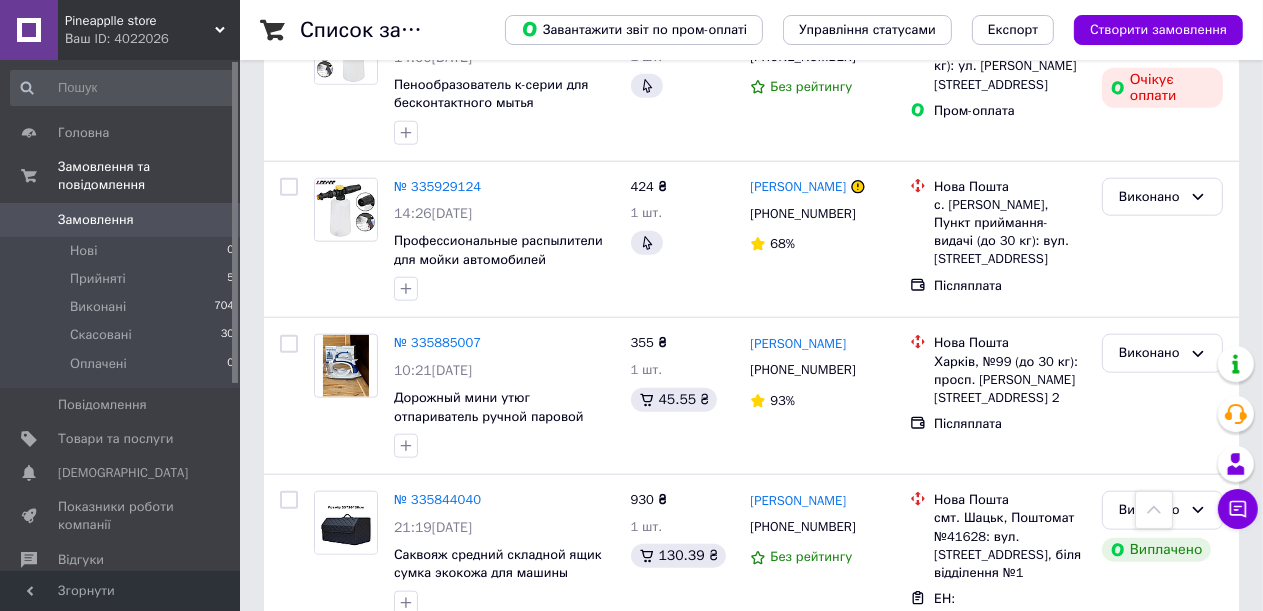 scroll, scrollTop: 1800, scrollLeft: 0, axis: vertical 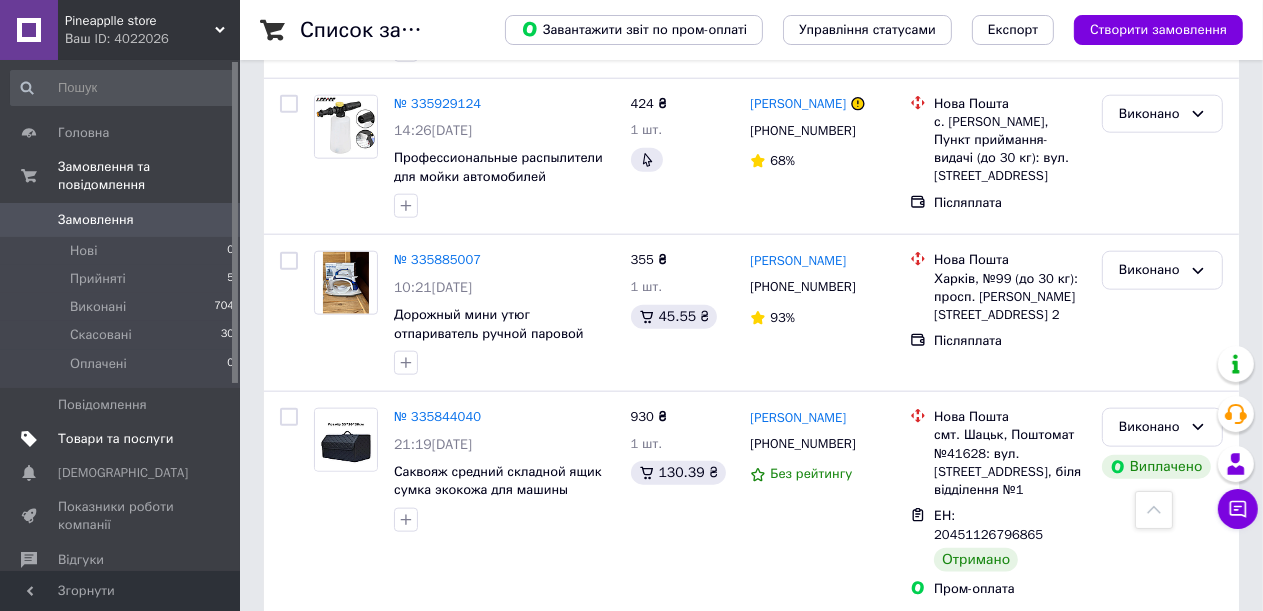 click on "Товари та послуги" at bounding box center [115, 439] 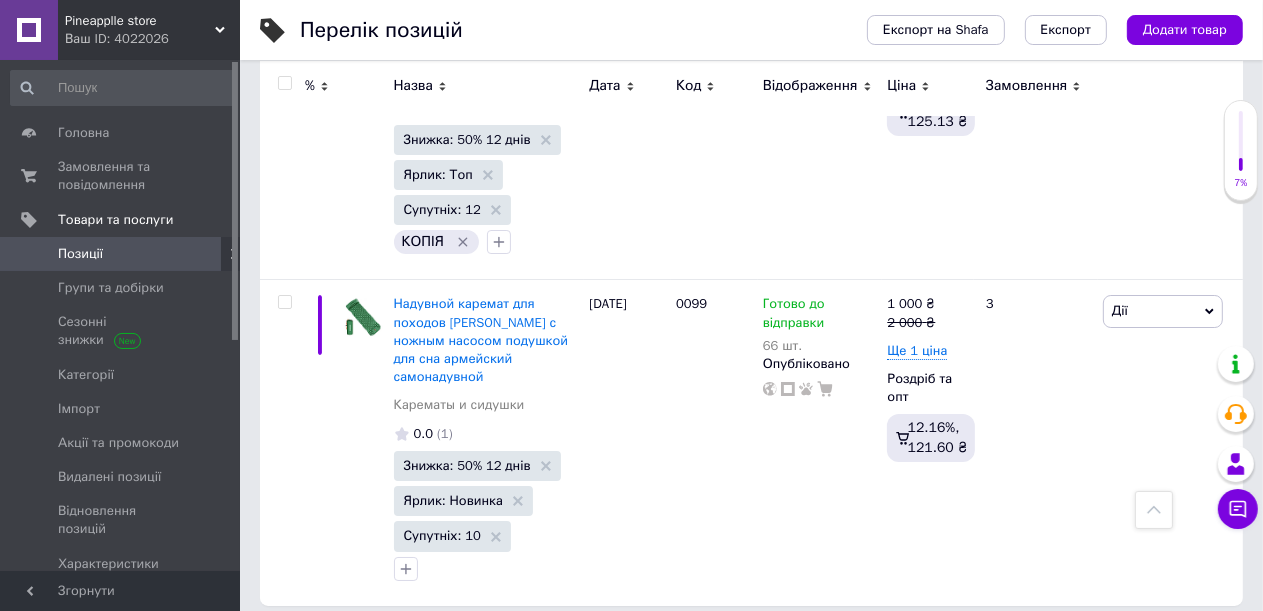 scroll, scrollTop: 5960, scrollLeft: 0, axis: vertical 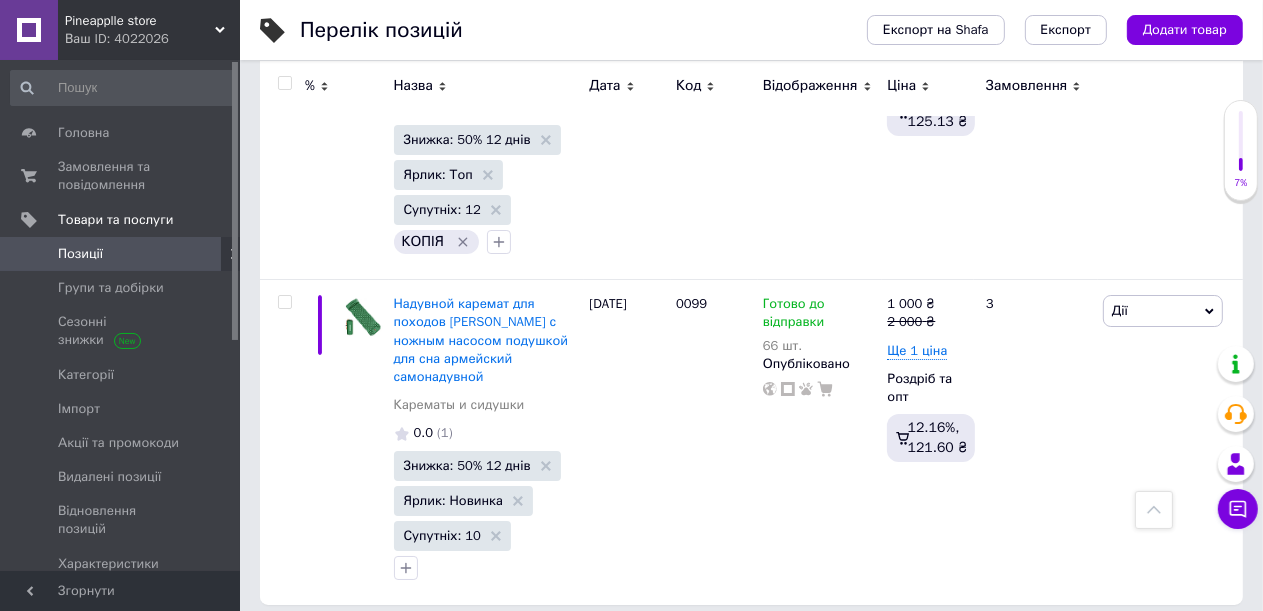 click on "по 20 позицій" at bounding box center [642, 646] 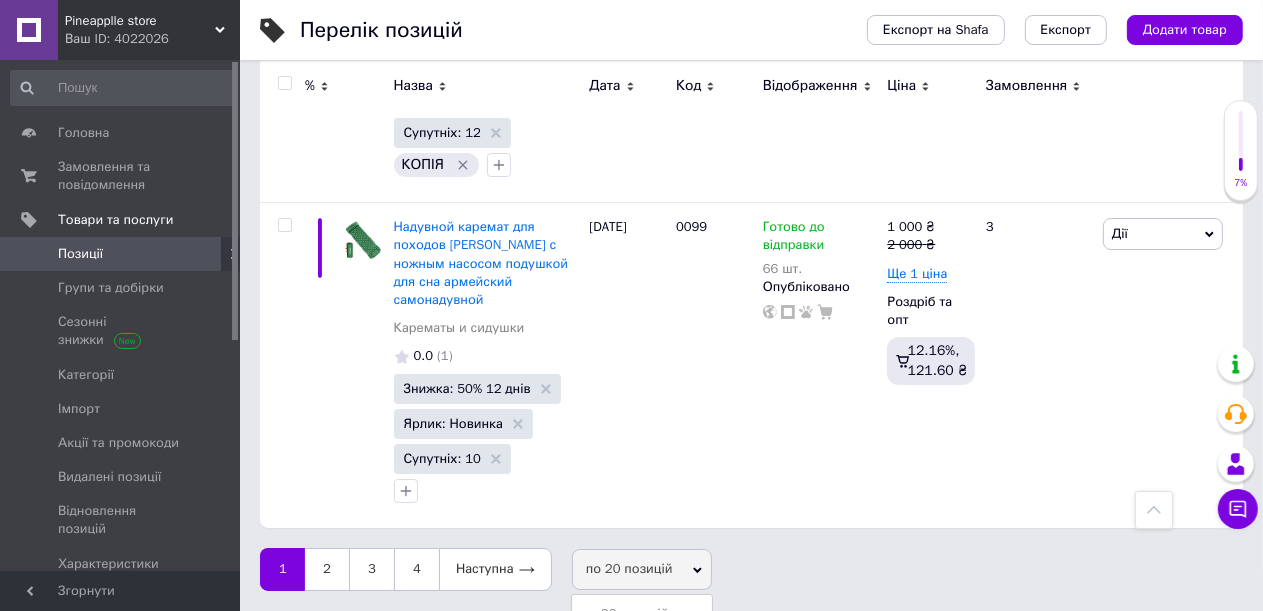 scroll, scrollTop: 6038, scrollLeft: 0, axis: vertical 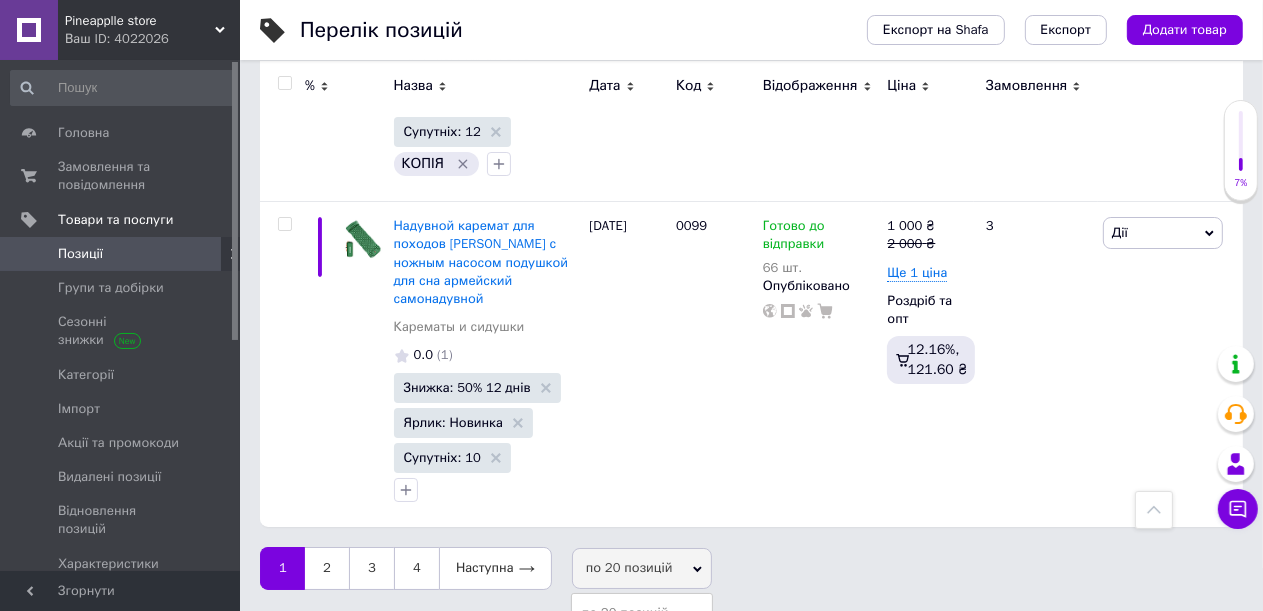 click on "по 100 позицій" at bounding box center [642, 669] 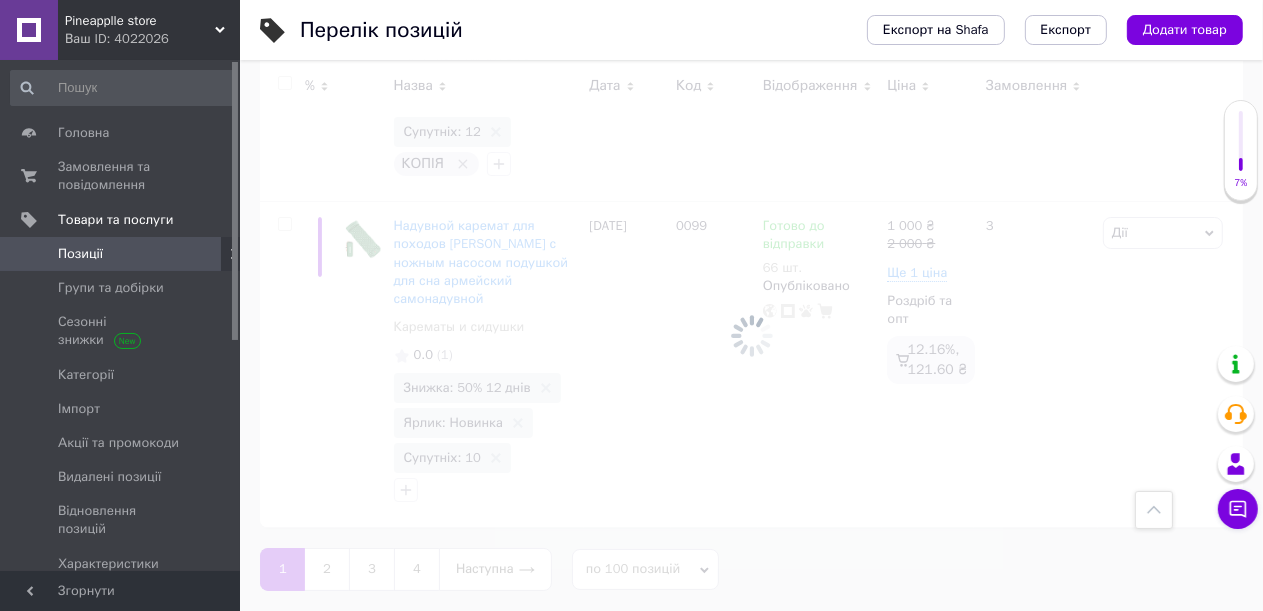 scroll, scrollTop: 5960, scrollLeft: 0, axis: vertical 